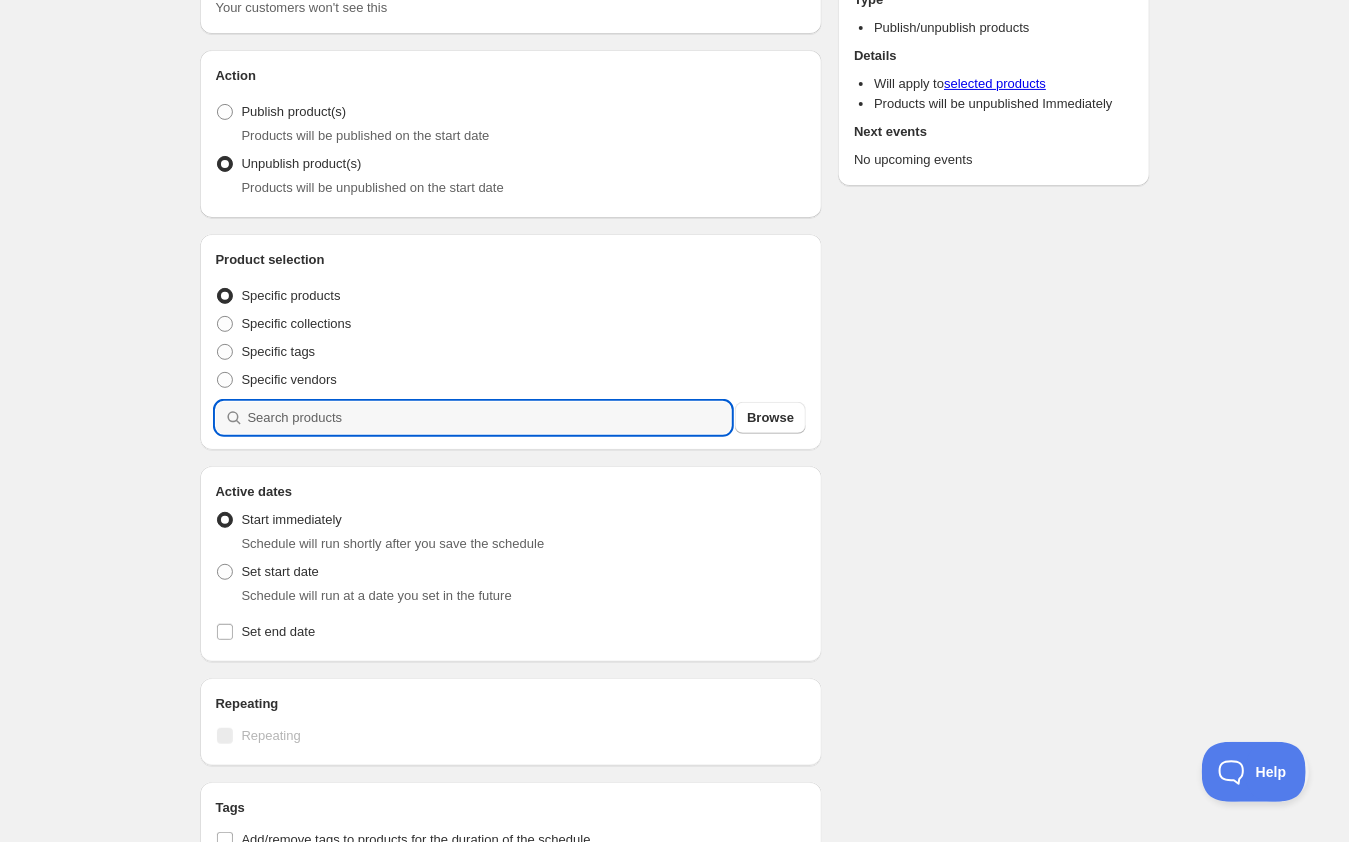 scroll, scrollTop: 160, scrollLeft: 0, axis: vertical 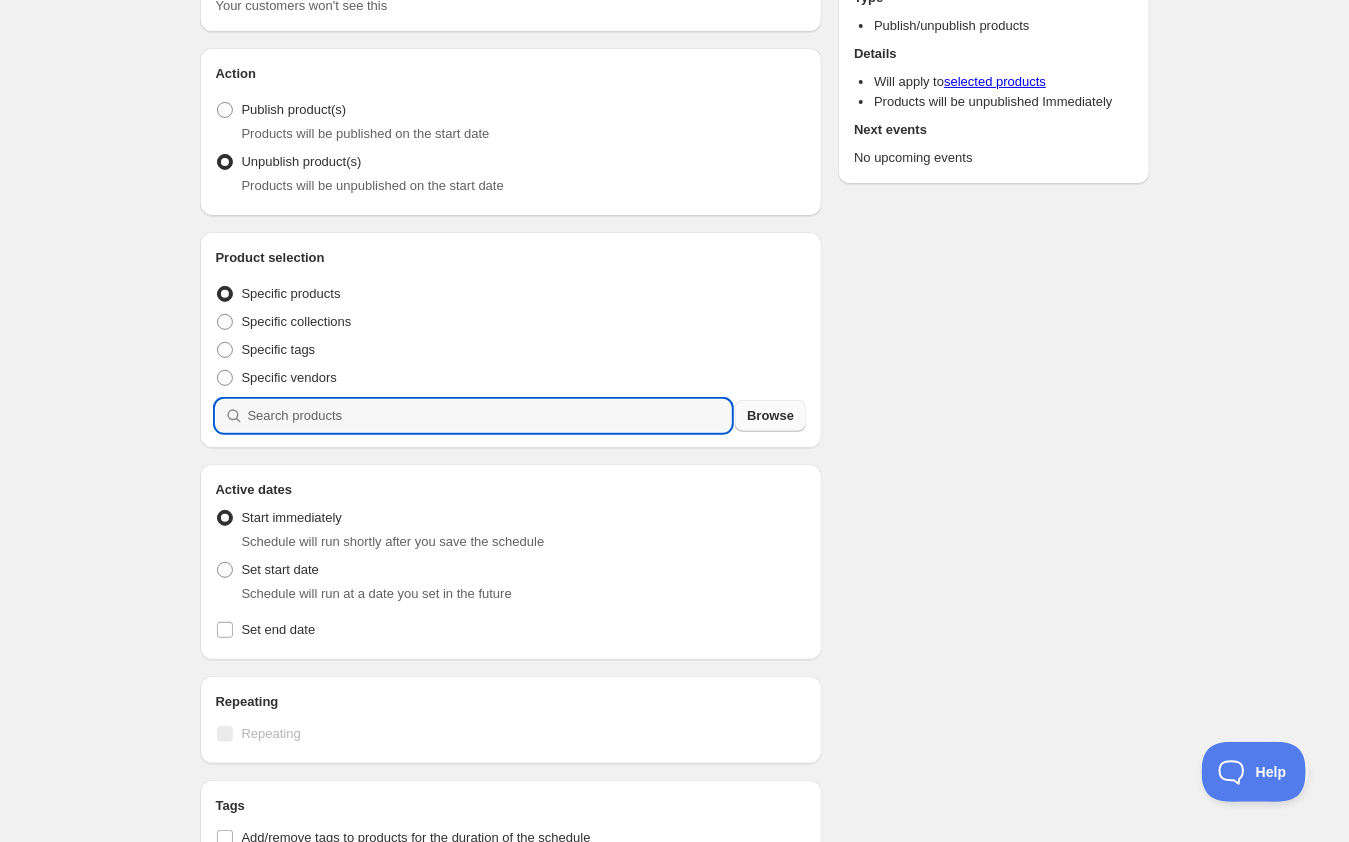click on "Browse" at bounding box center [770, 416] 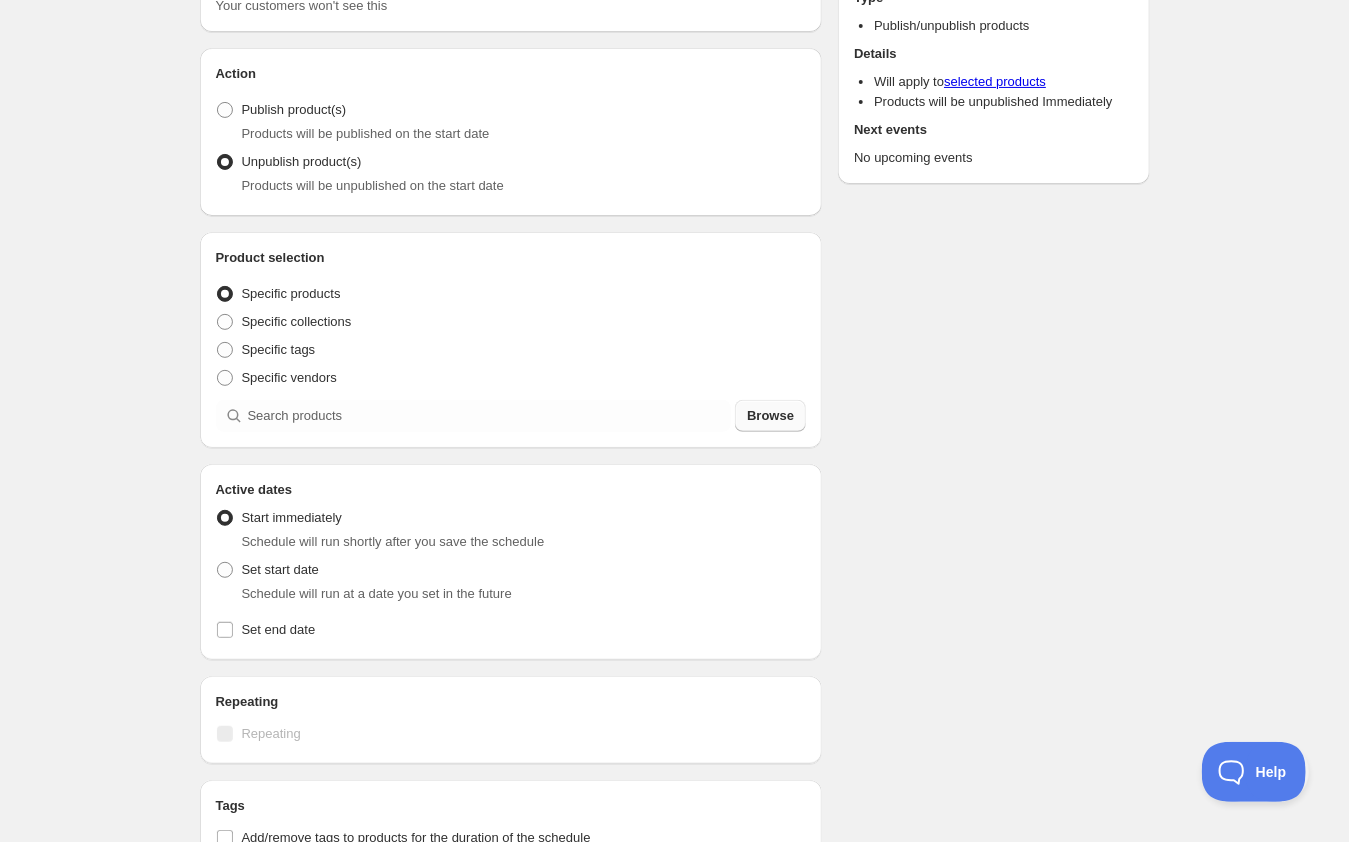 type on "New schedule Aug 05 2025 12:21" 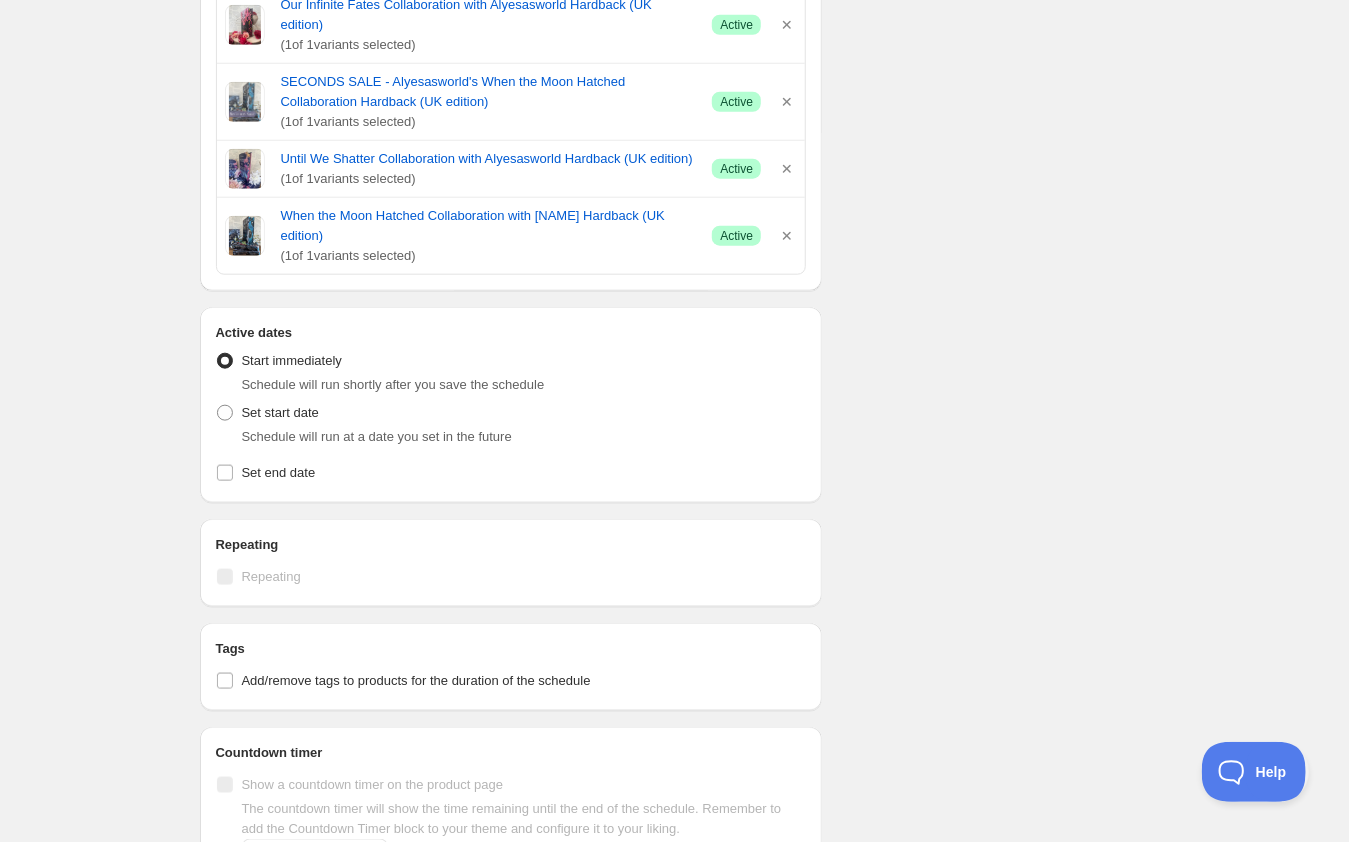 scroll, scrollTop: 777, scrollLeft: 0, axis: vertical 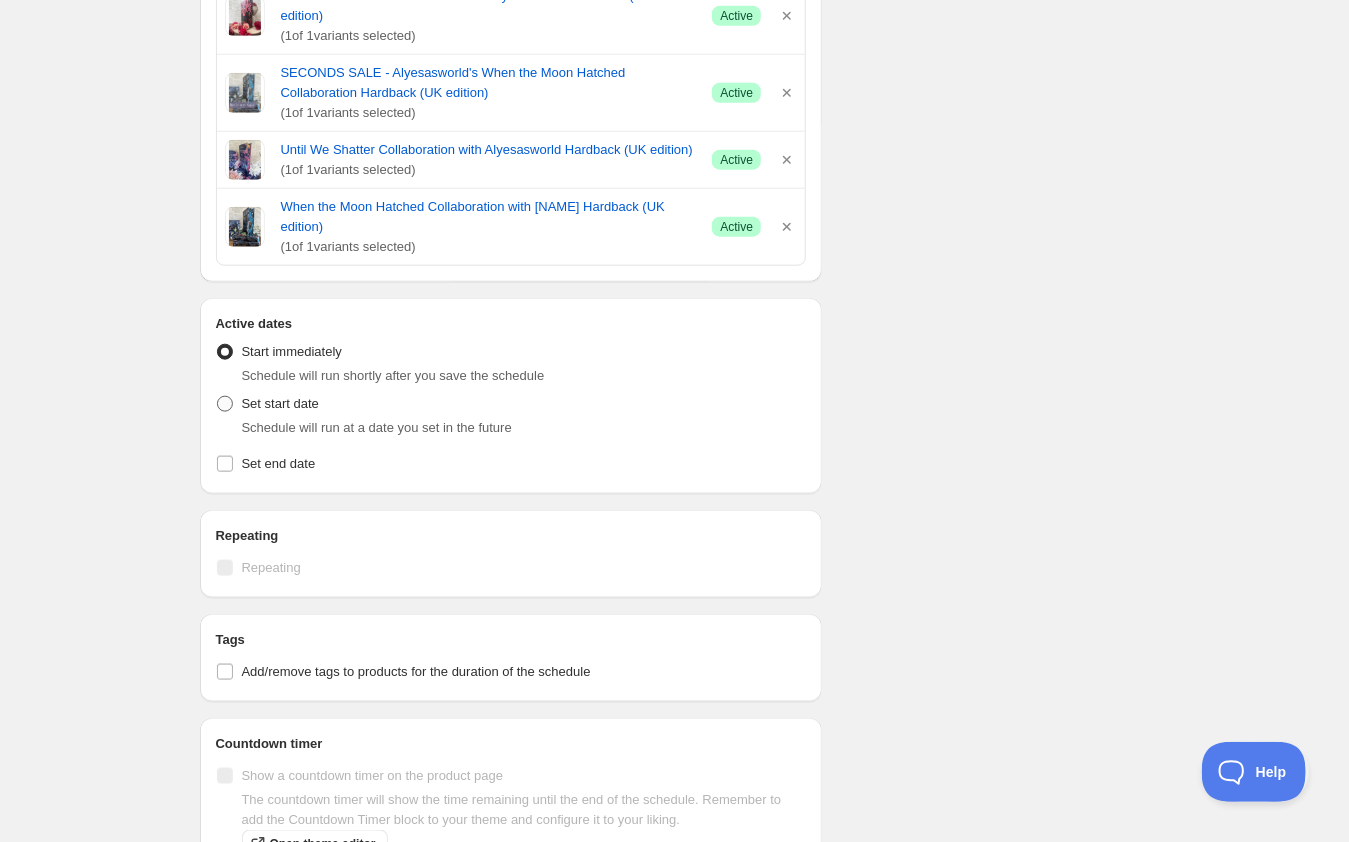 click at bounding box center (225, 404) 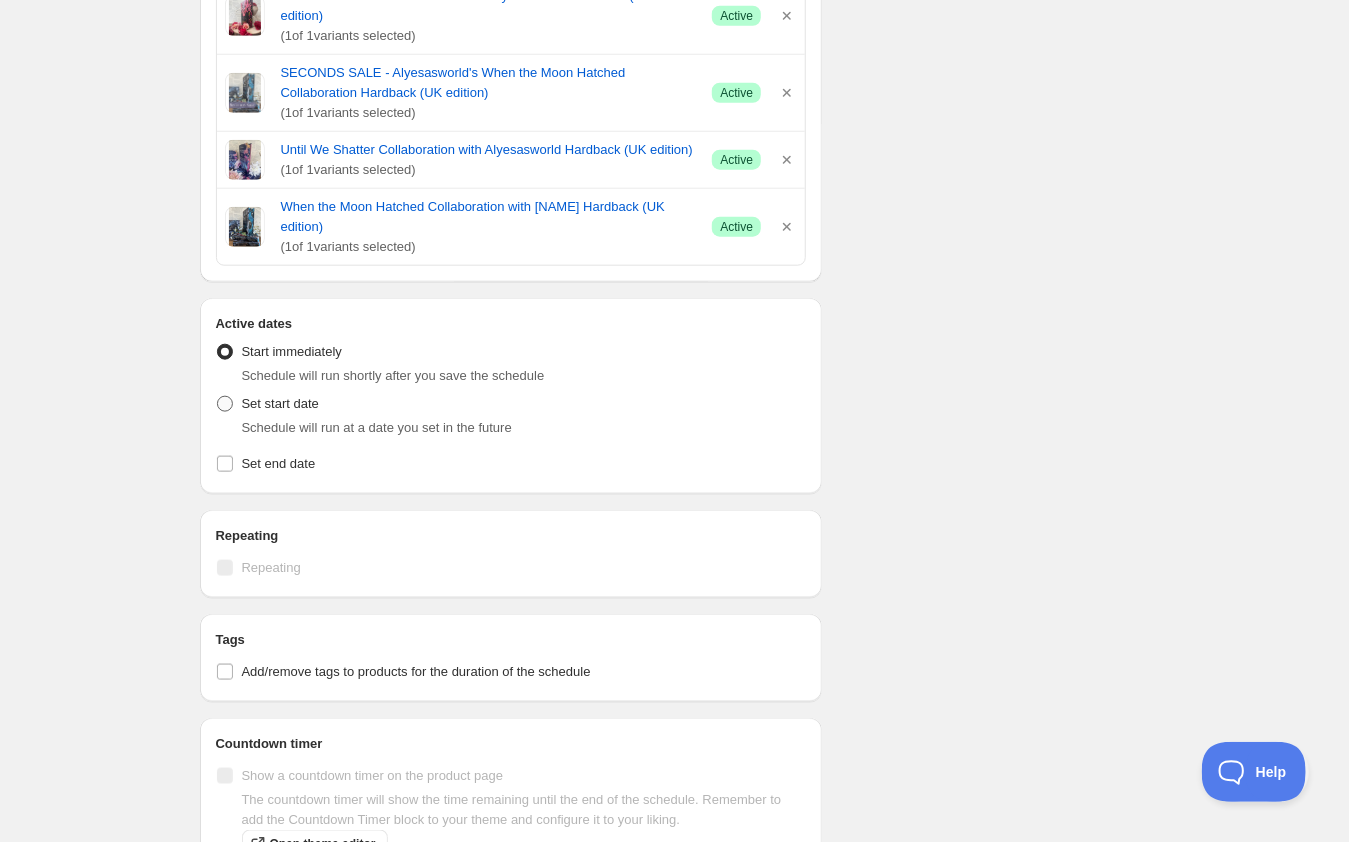 radio on "true" 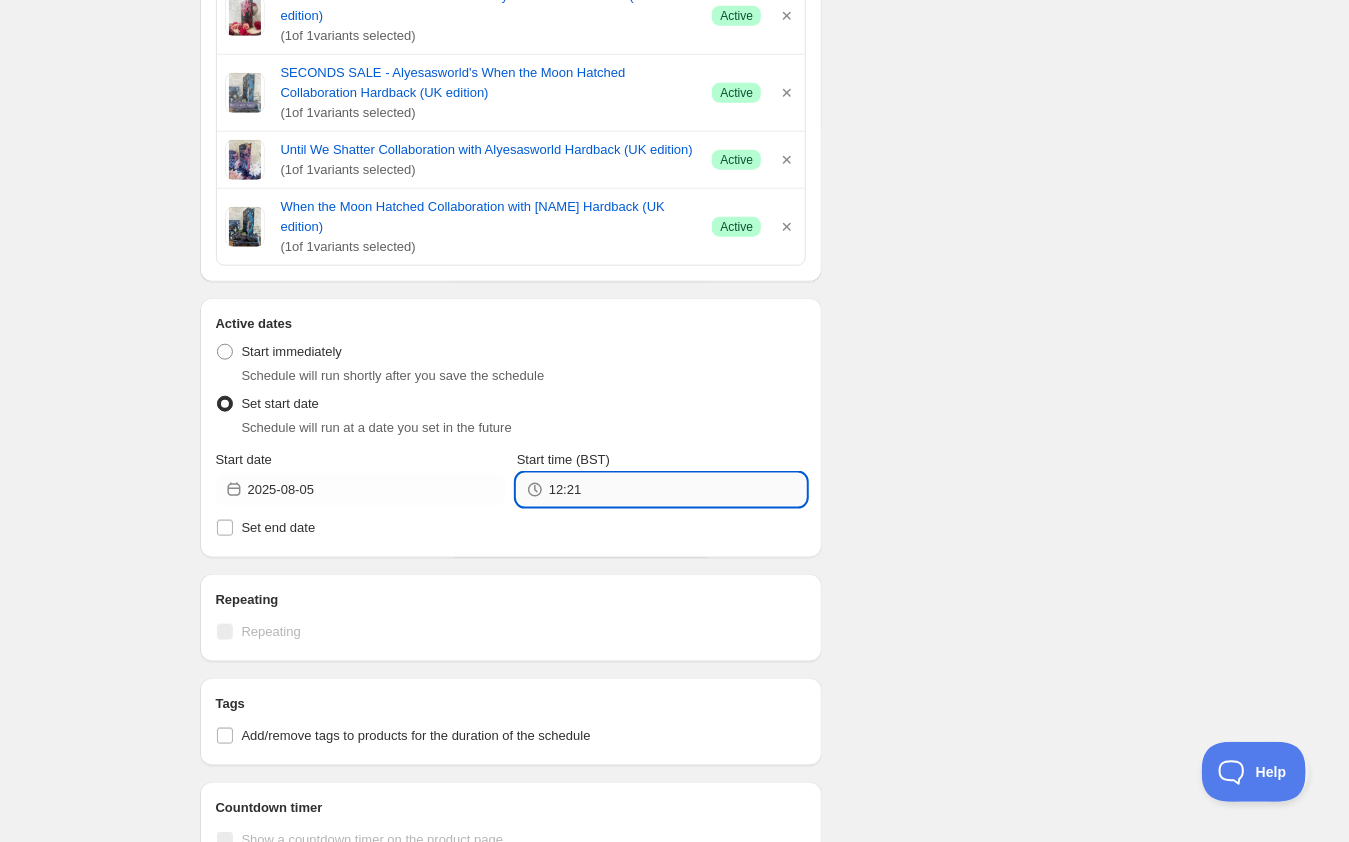 click on "12:21" at bounding box center [677, 490] 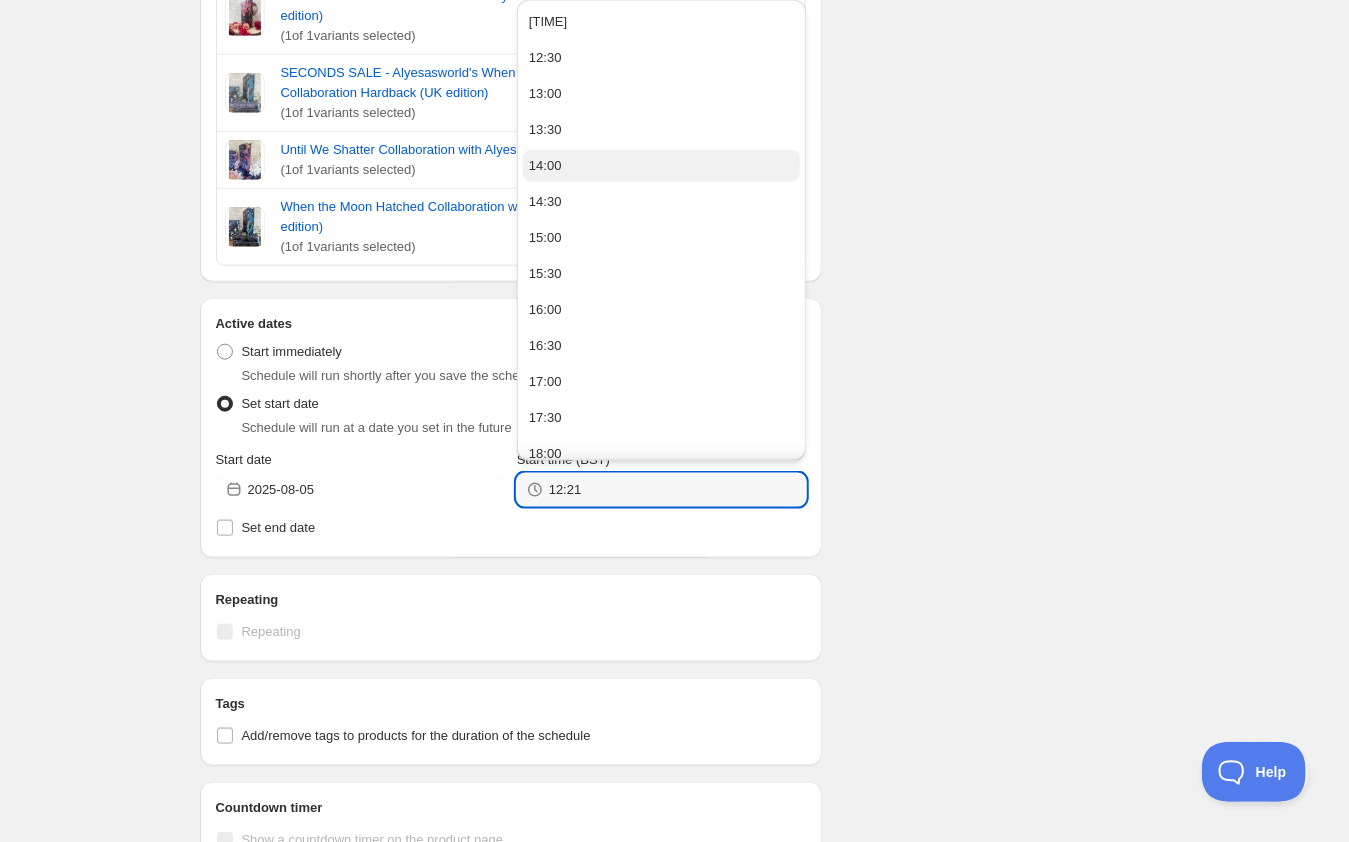 click on "14:00" at bounding box center [661, 166] 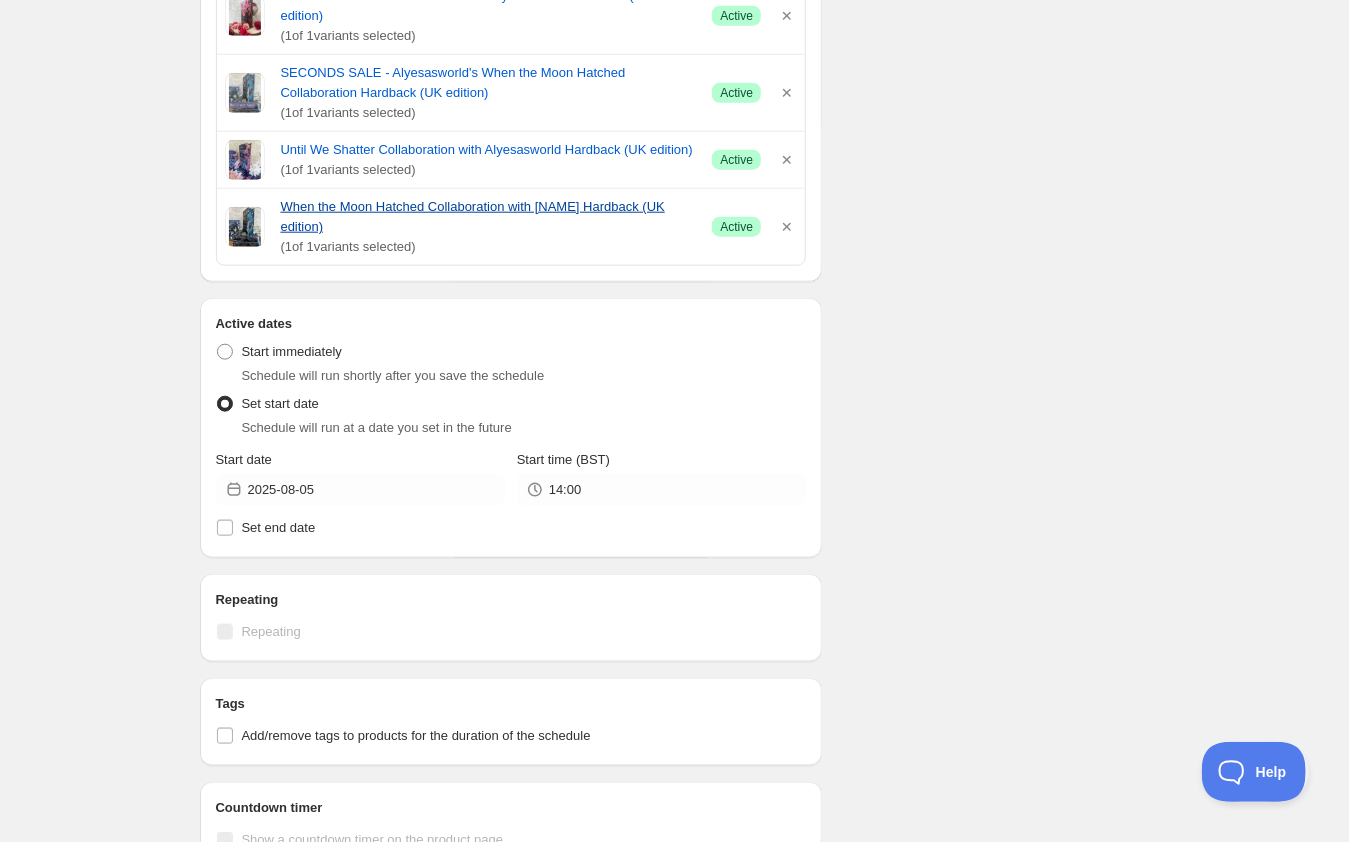 type on "New schedule Aug 05 2025 12:22" 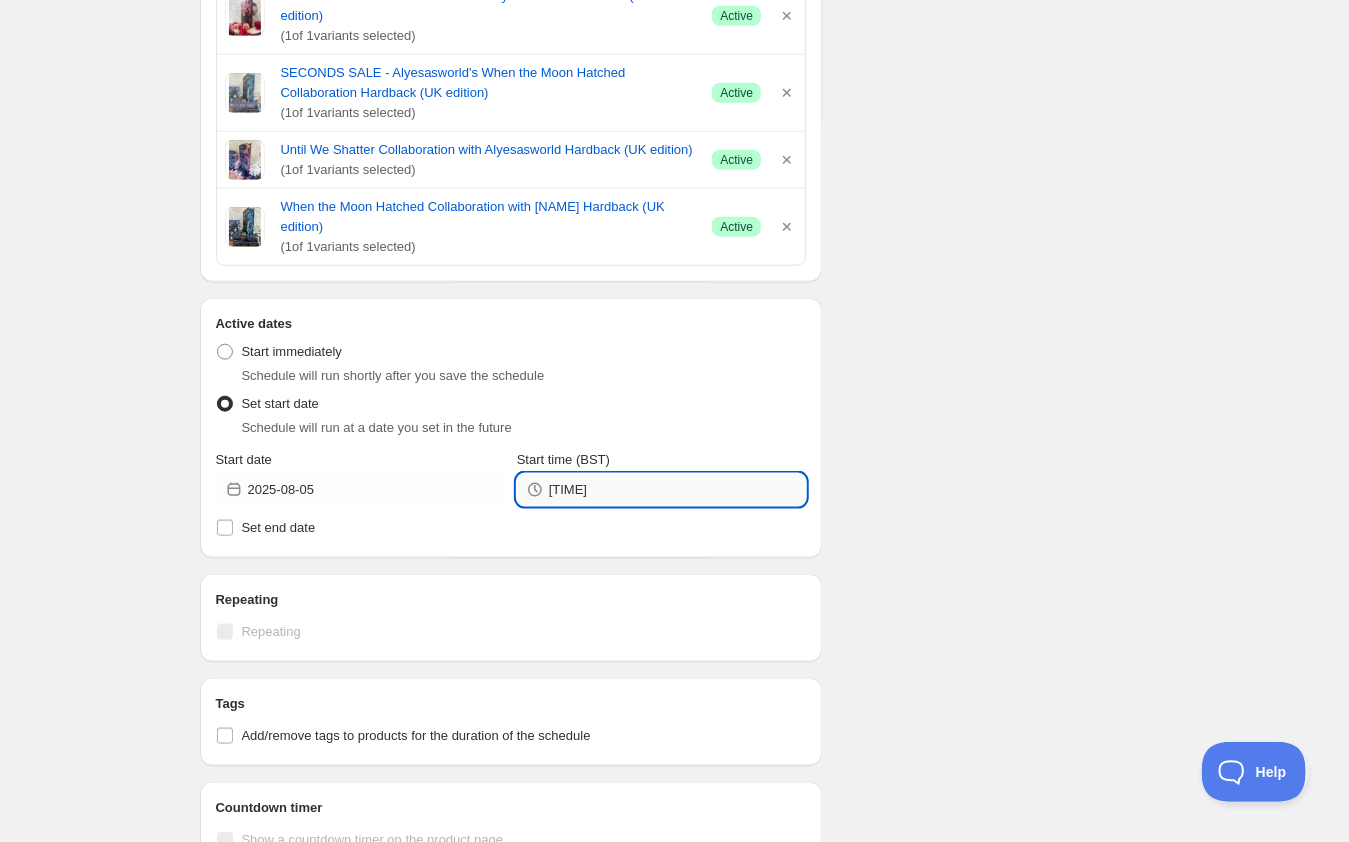 click on "12:22" at bounding box center [677, 490] 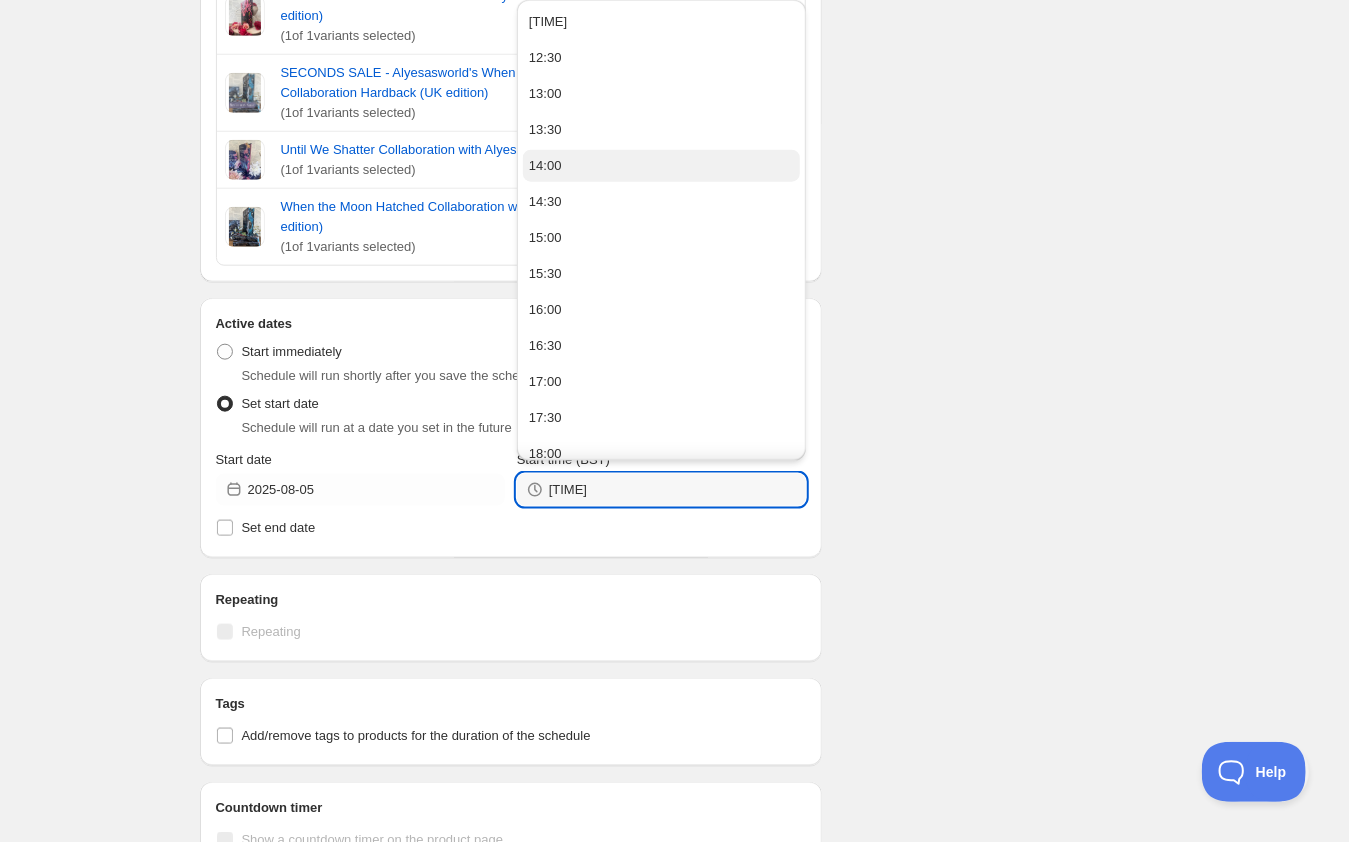 click on "14:00" at bounding box center [661, 166] 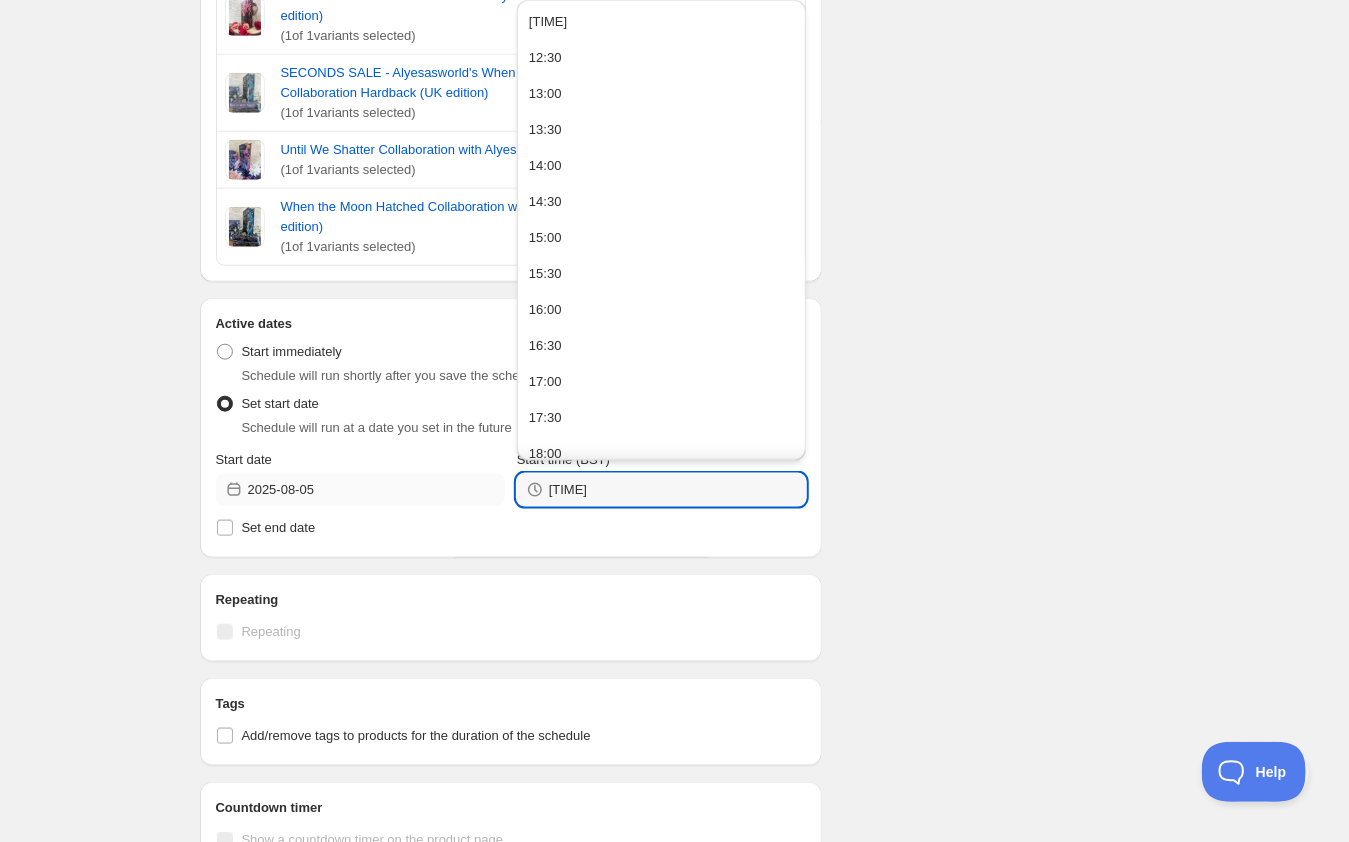 drag, startPoint x: 591, startPoint y: 508, endPoint x: 485, endPoint y: 504, distance: 106.07545 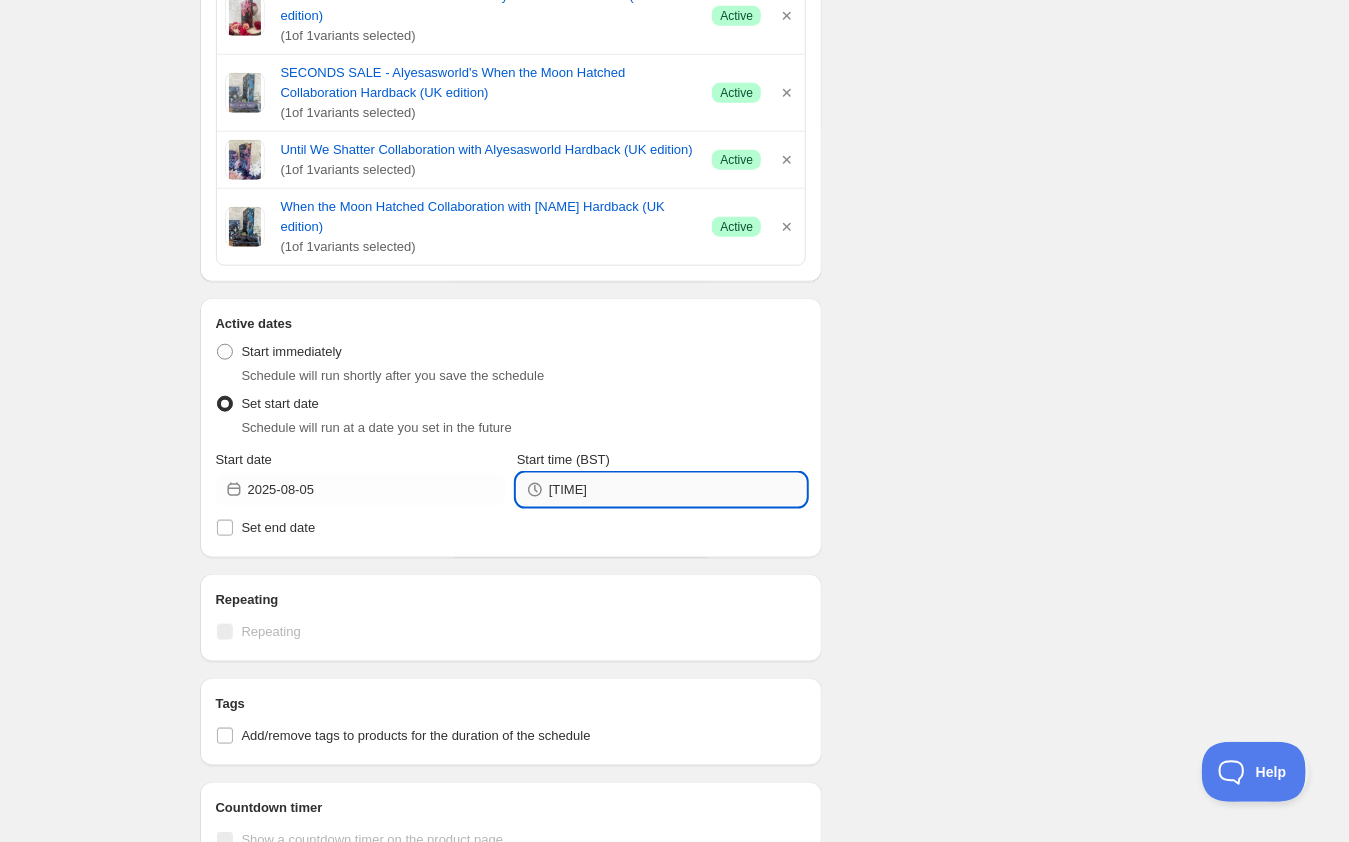 click on "12:22" at bounding box center [677, 490] 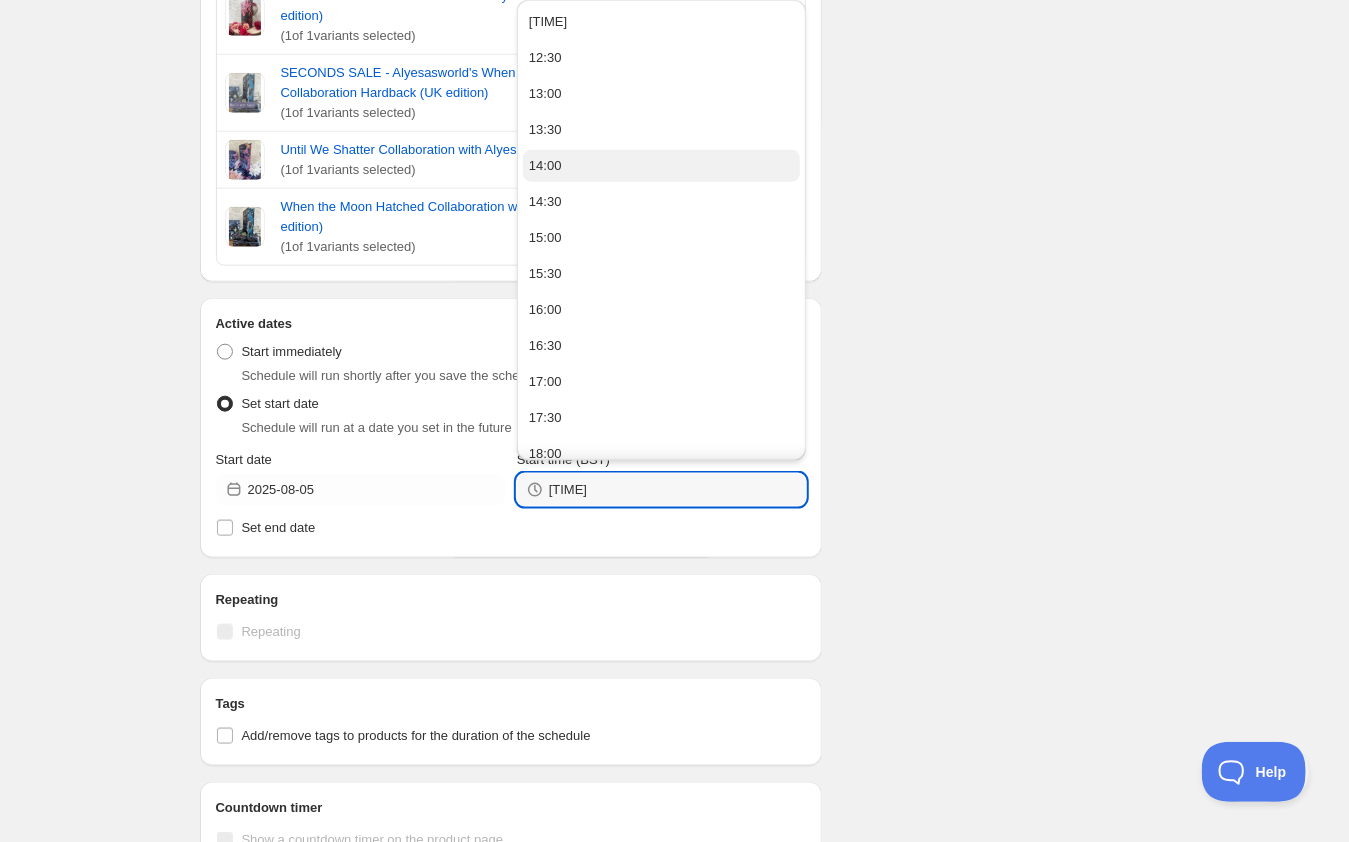 click on "14:00" at bounding box center (545, 166) 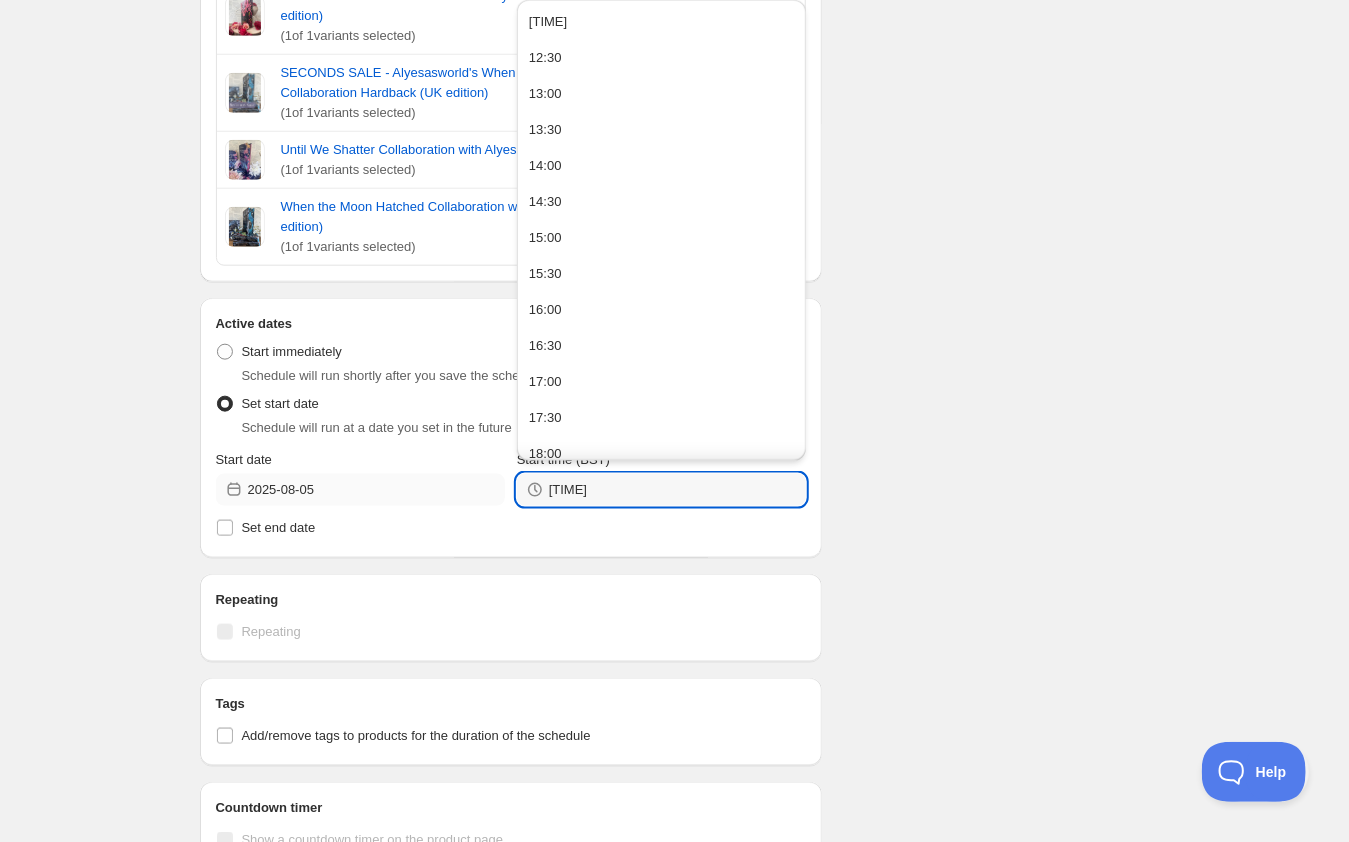 drag, startPoint x: 609, startPoint y: 512, endPoint x: 495, endPoint y: 514, distance: 114.01754 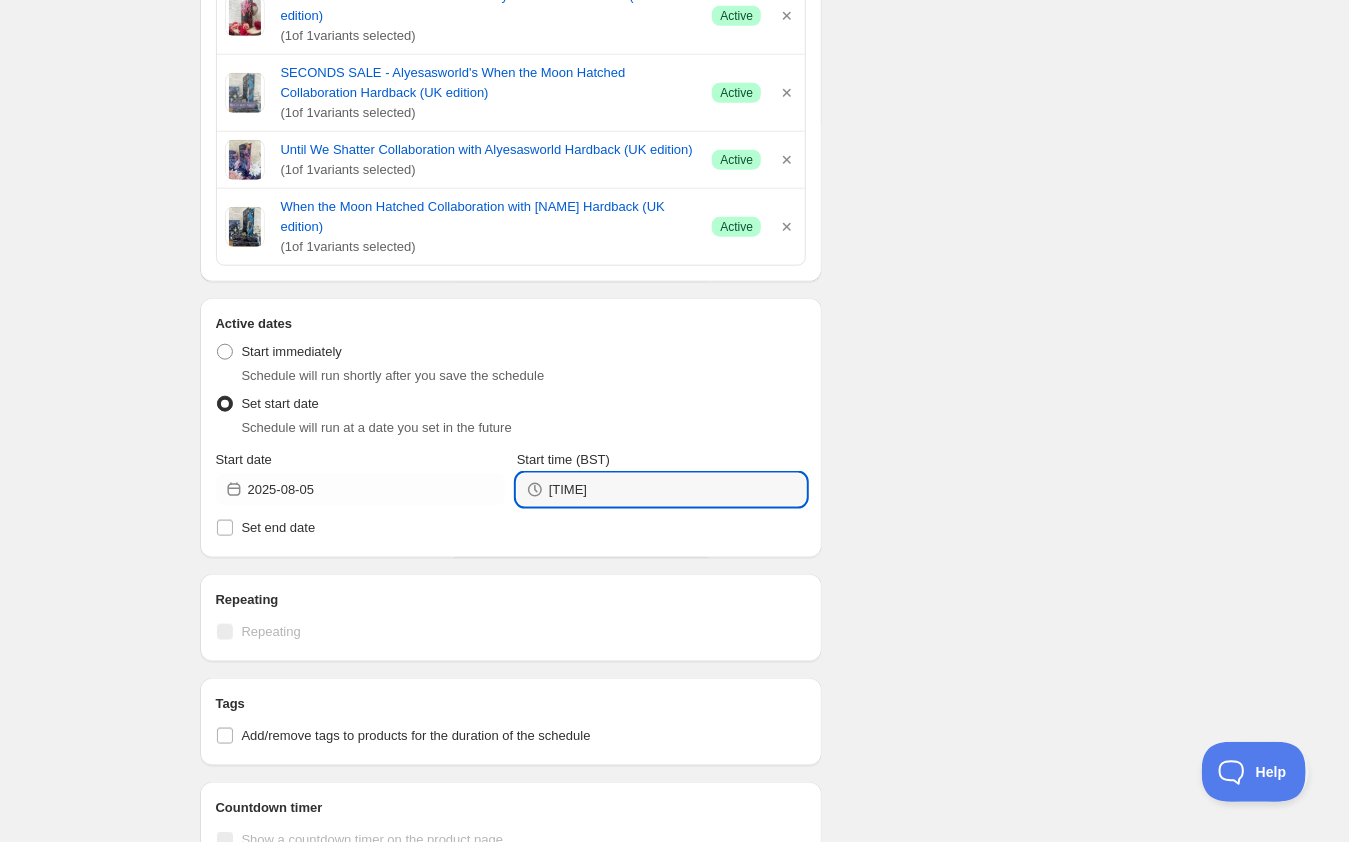 drag, startPoint x: 590, startPoint y: 504, endPoint x: 527, endPoint y: 505, distance: 63.007935 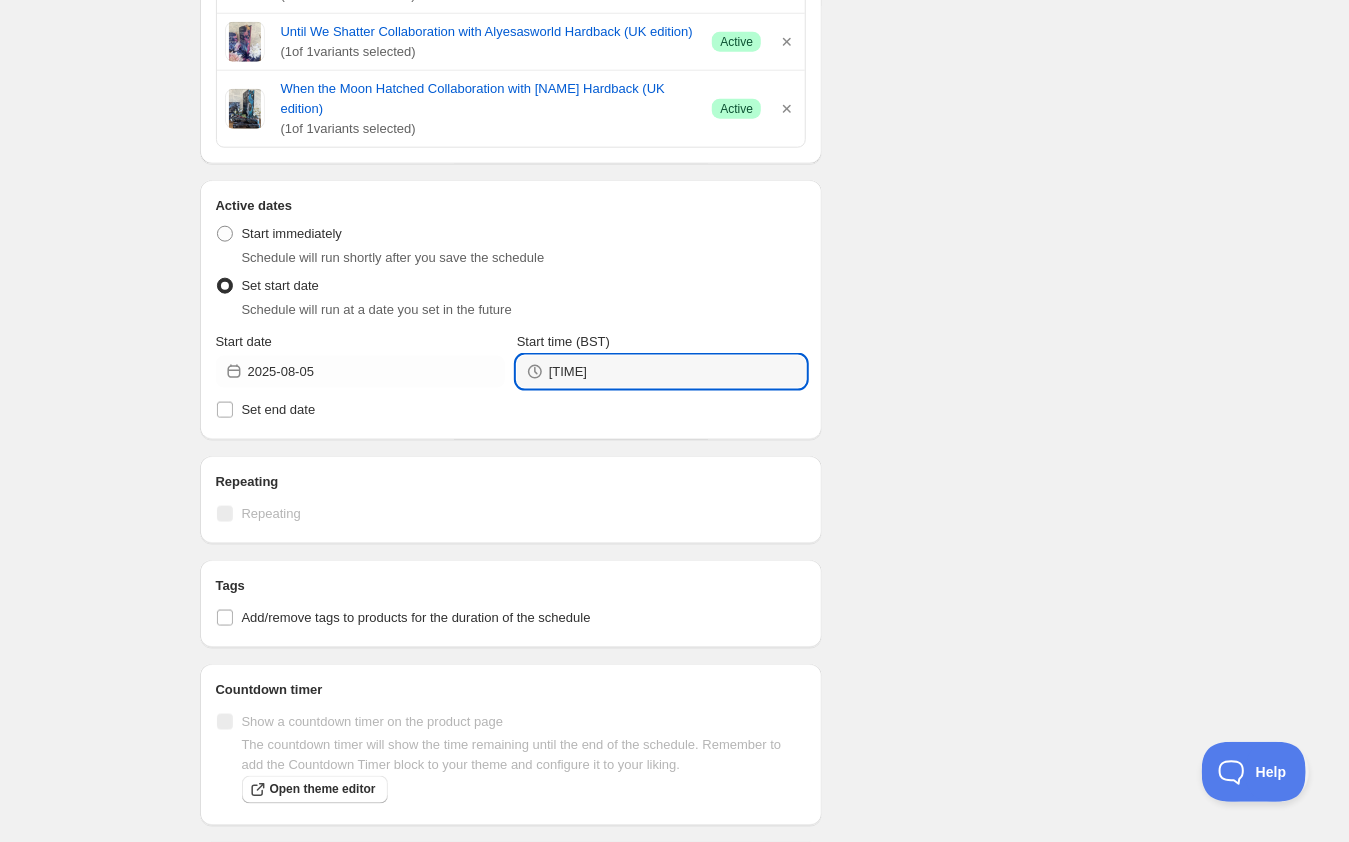 scroll, scrollTop: 892, scrollLeft: 0, axis: vertical 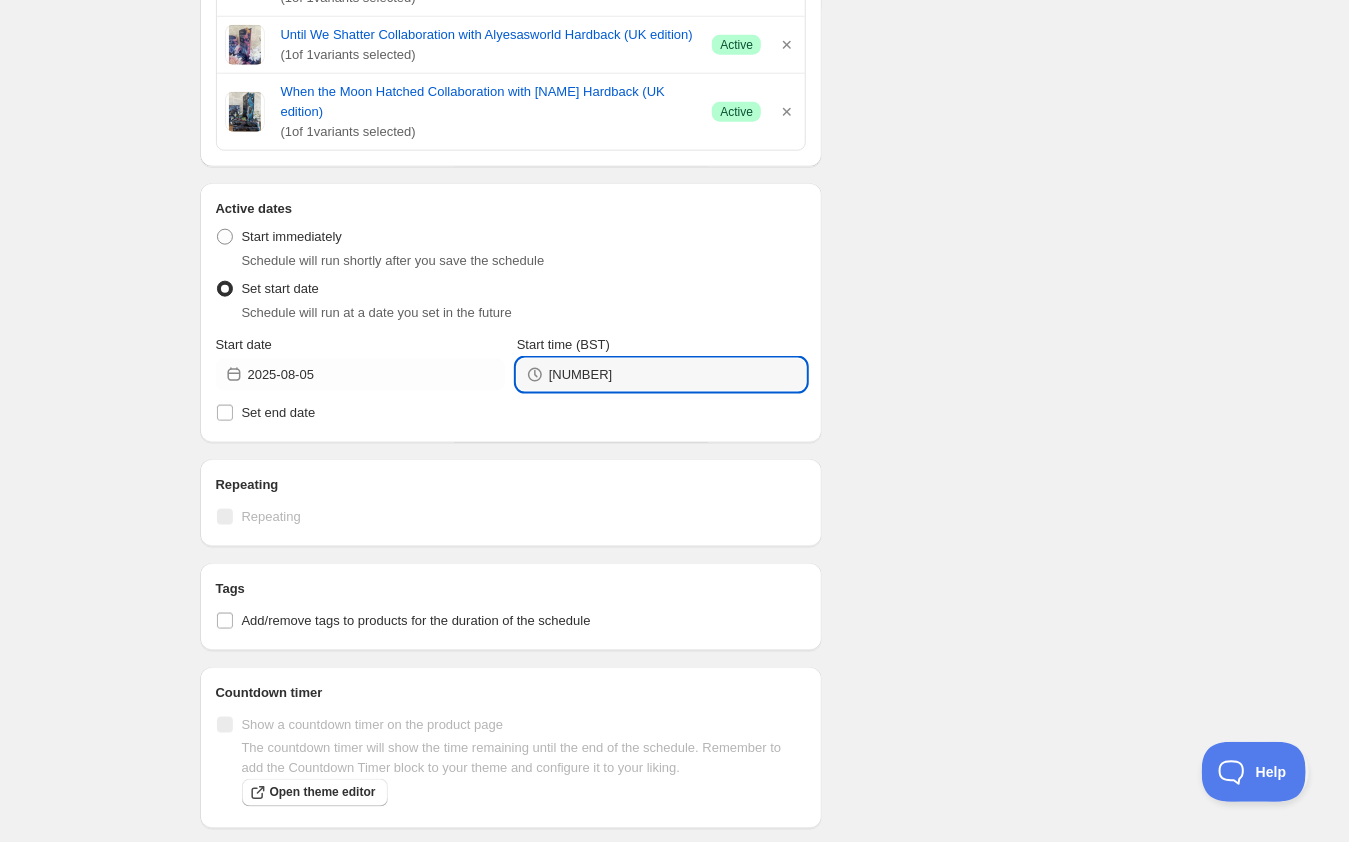 type on "14:00" 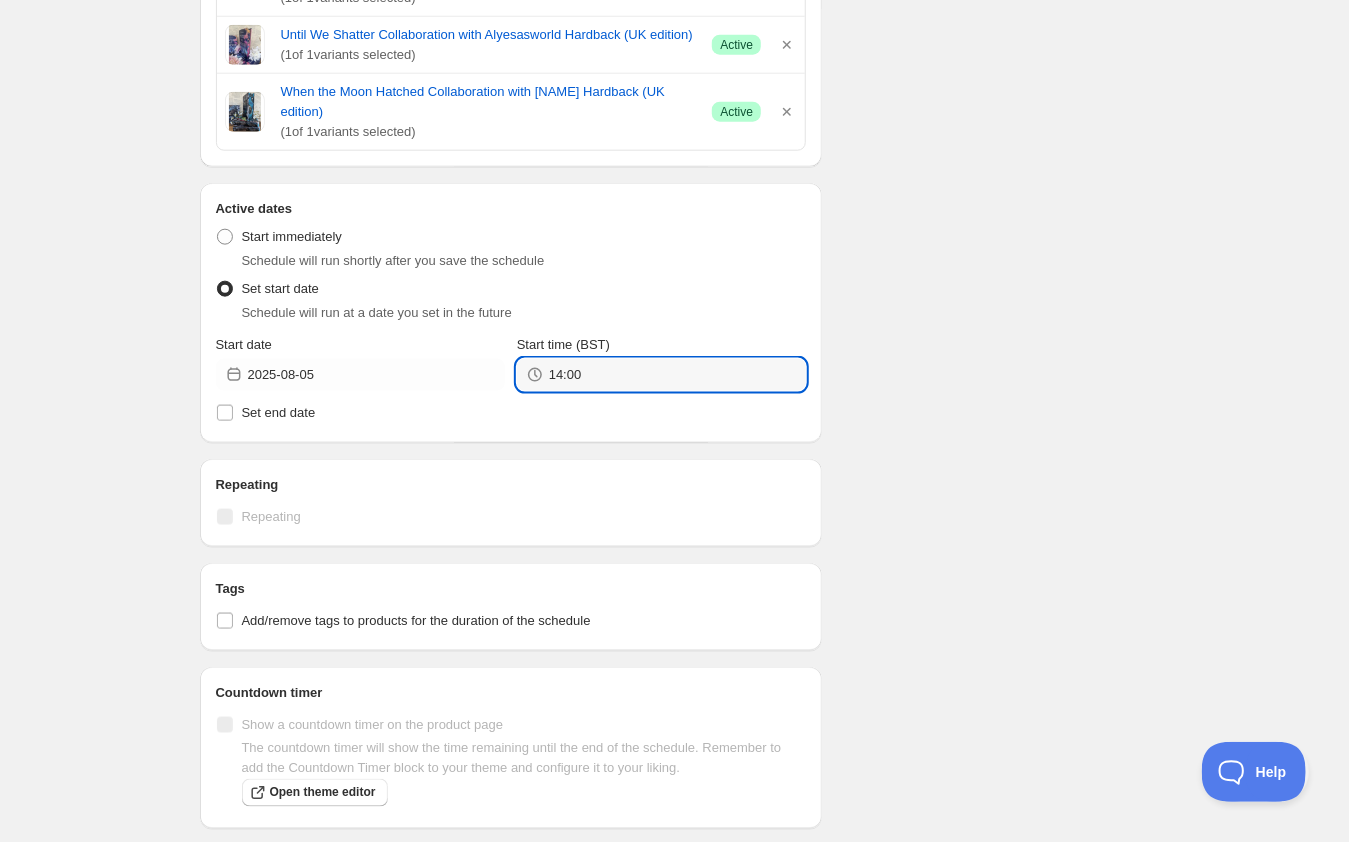 scroll, scrollTop: 1225, scrollLeft: 0, axis: vertical 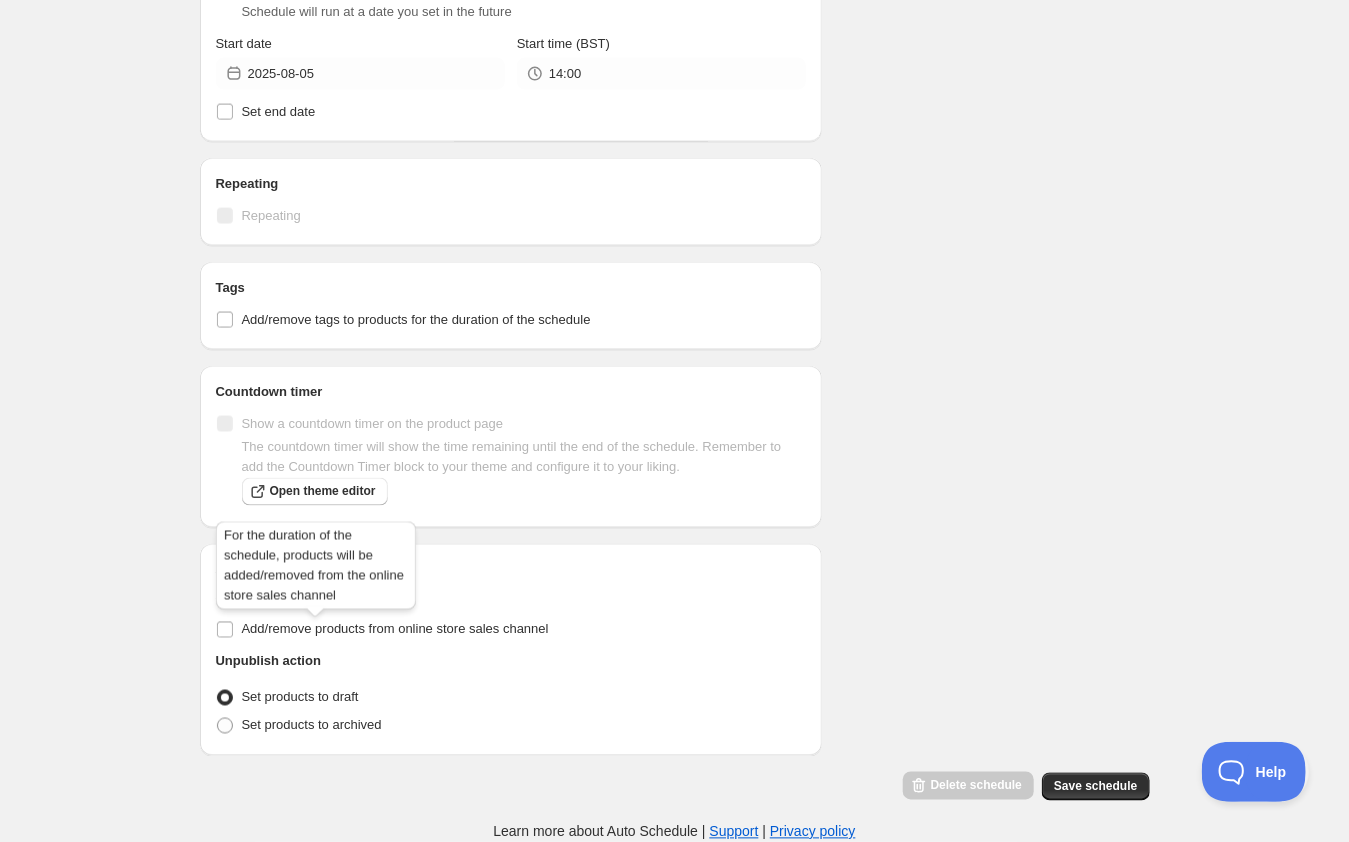 click on "Show a countdown timer on the product page" at bounding box center (373, 423) 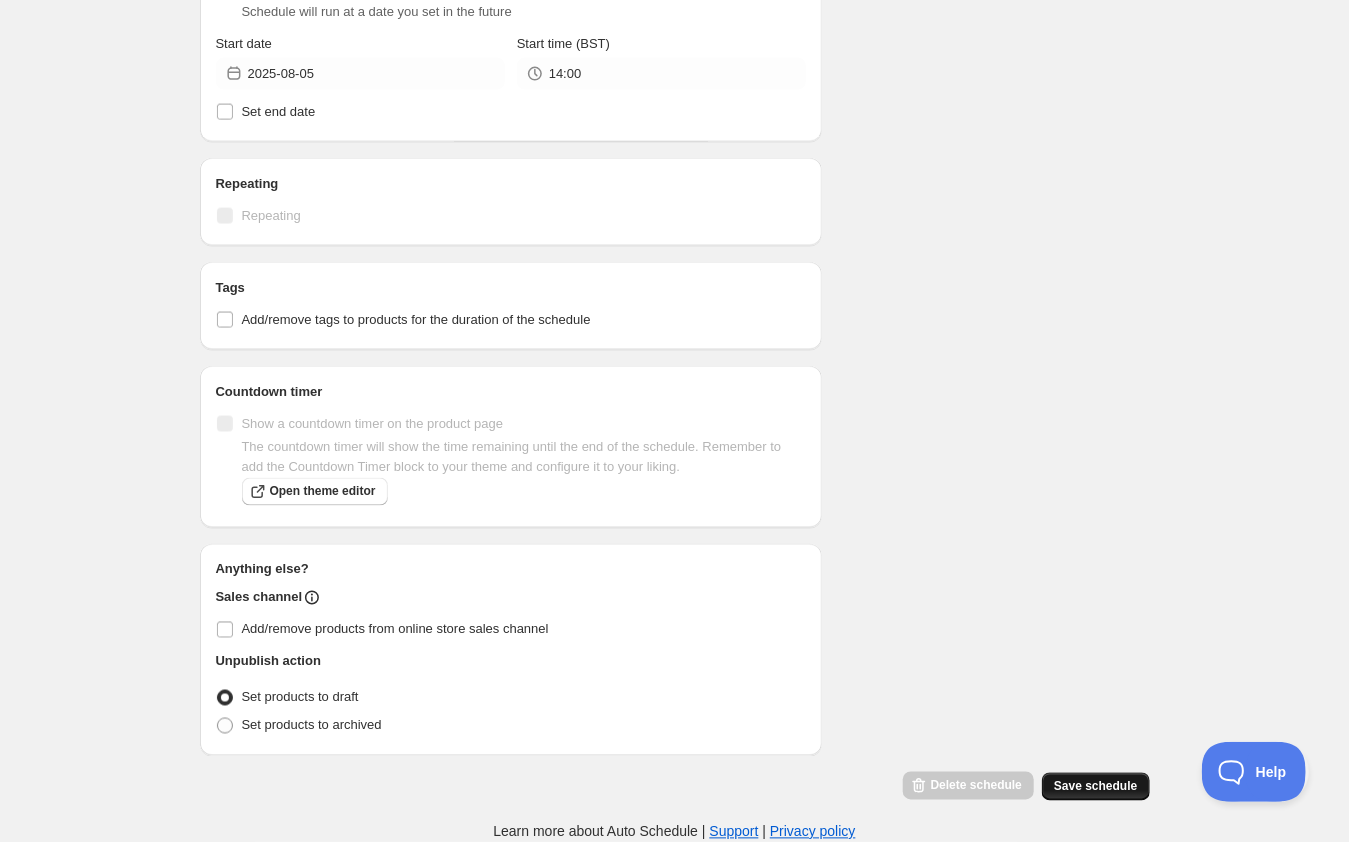 click on "Save schedule" at bounding box center [1095, 787] 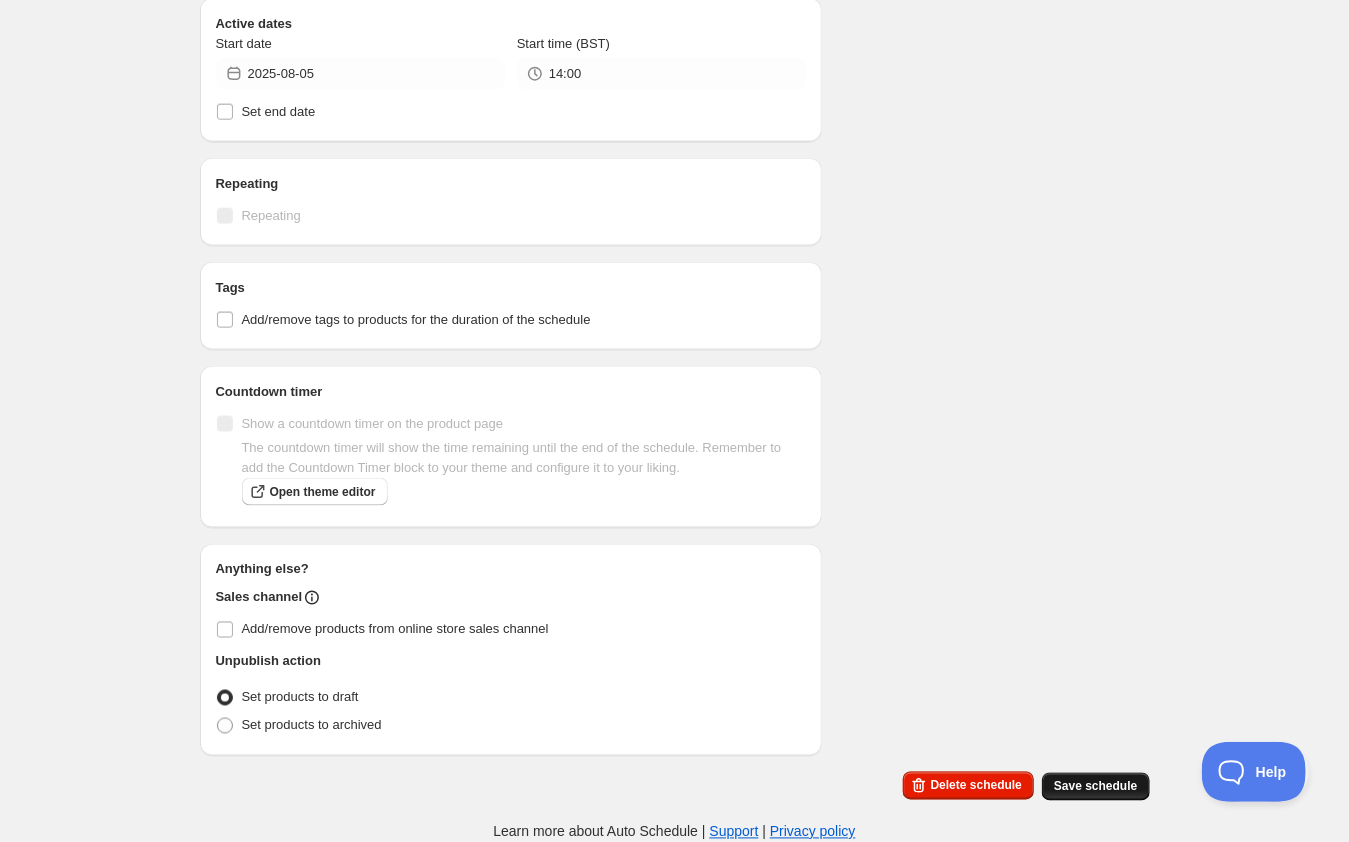 scroll, scrollTop: 20, scrollLeft: 0, axis: vertical 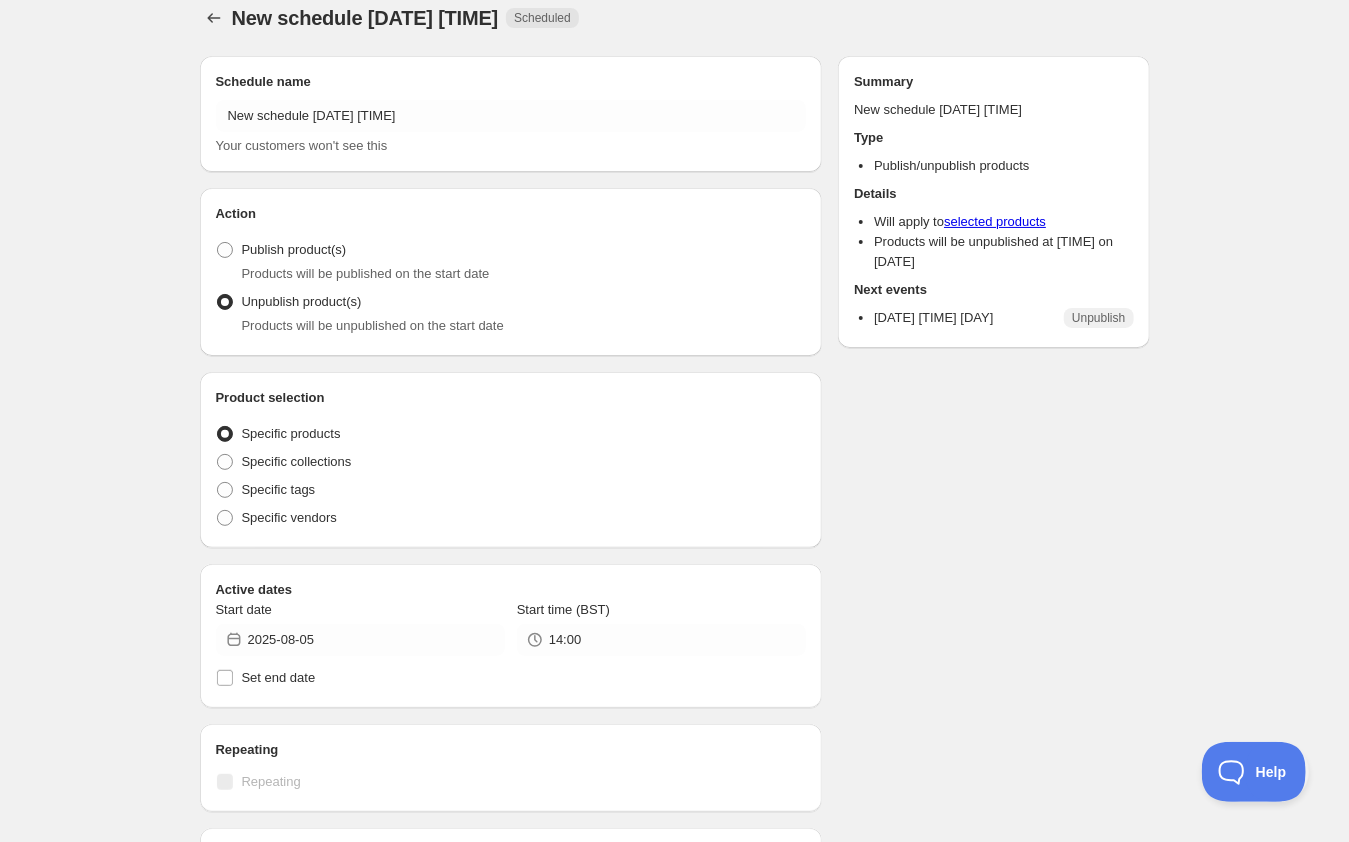 radio on "true" 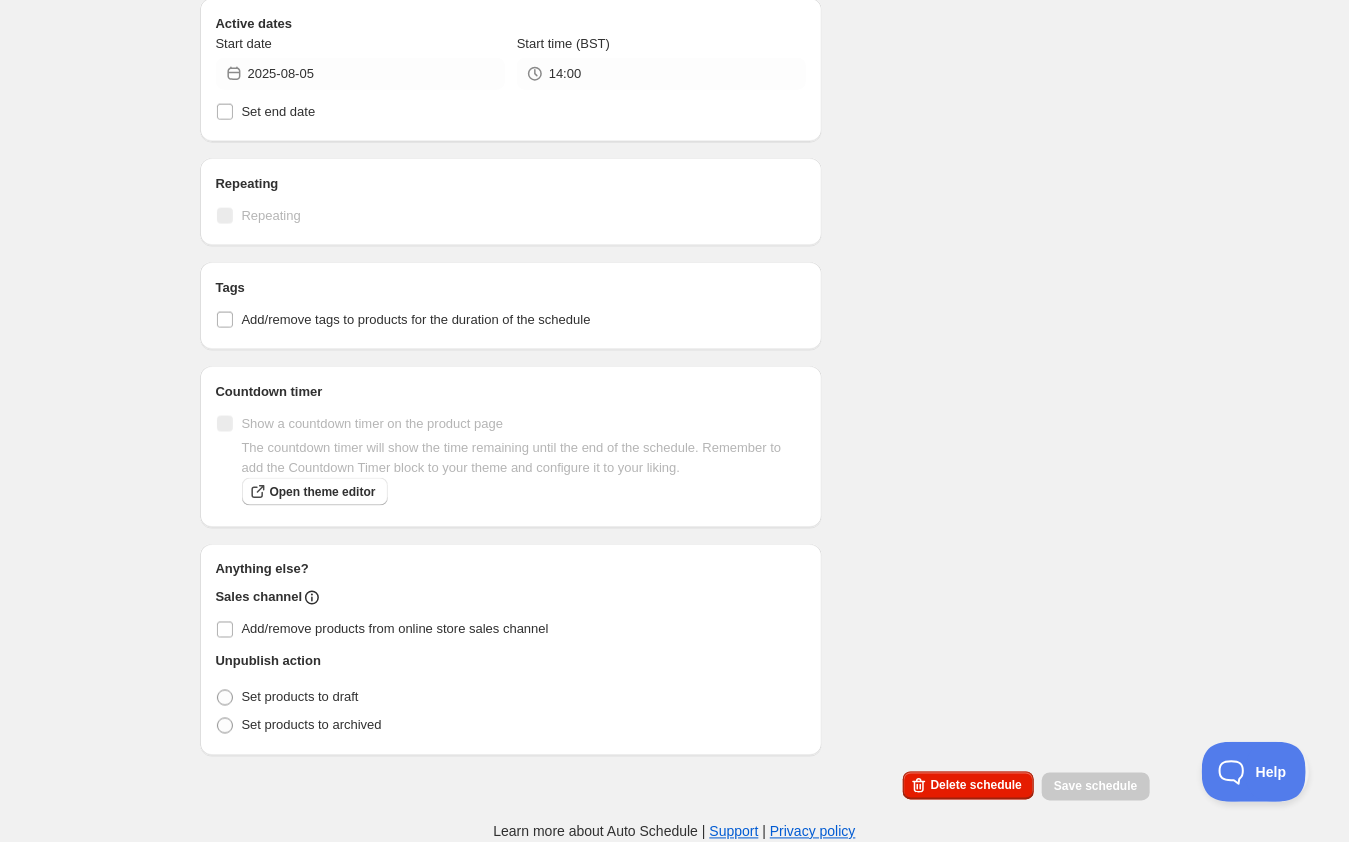 scroll, scrollTop: 1114, scrollLeft: 0, axis: vertical 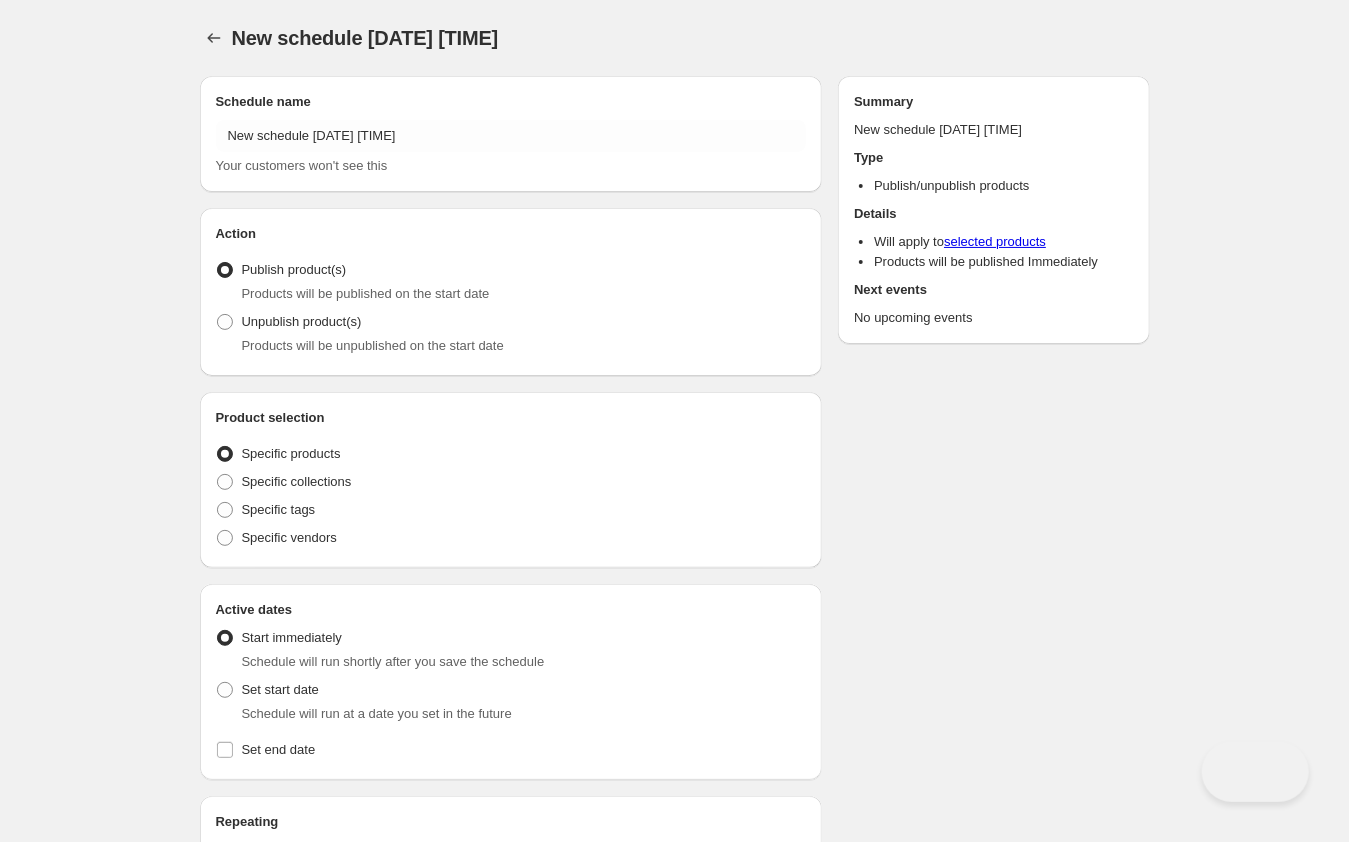 radio on "true" 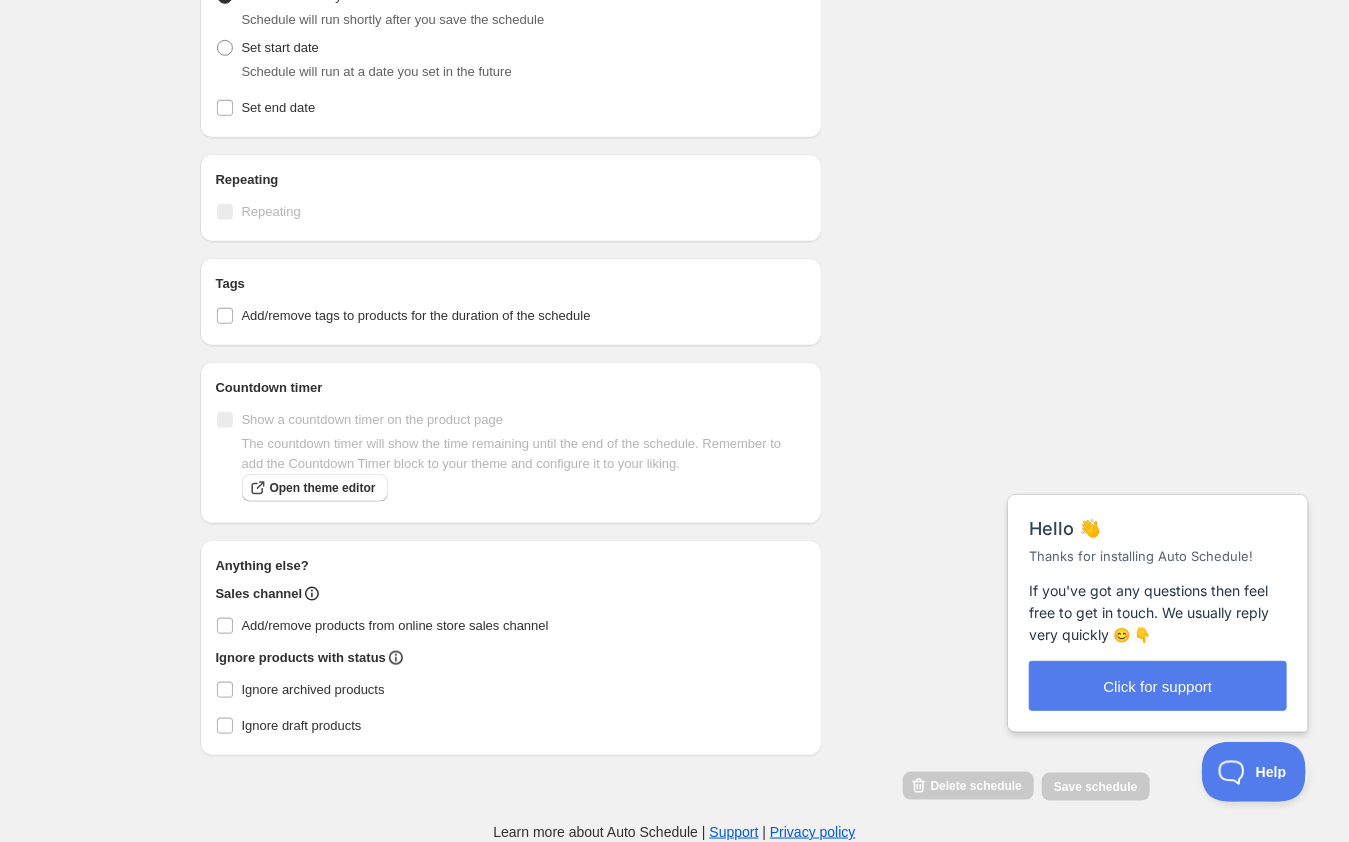 scroll, scrollTop: 0, scrollLeft: 0, axis: both 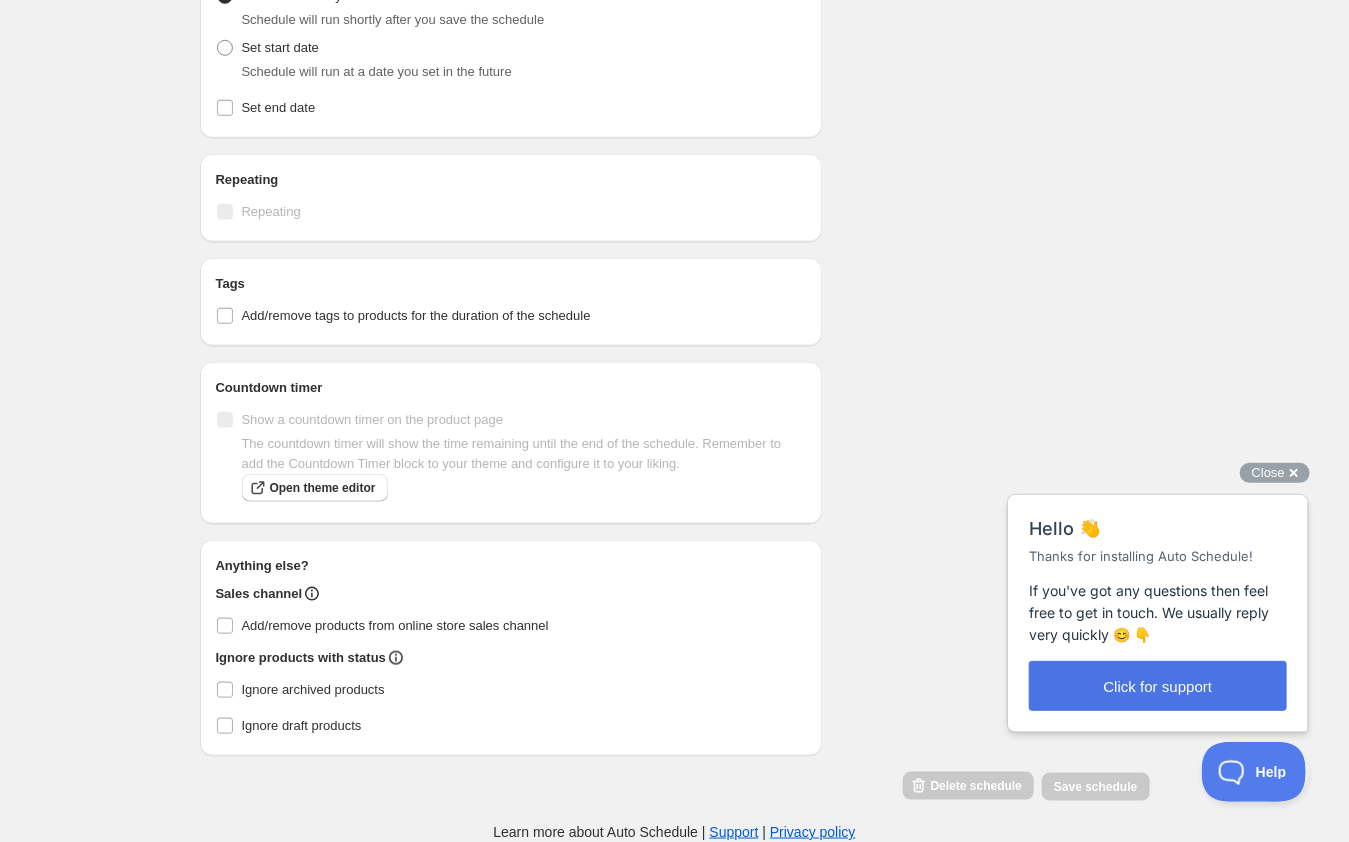 click on "Click for support" at bounding box center [1157, 685] 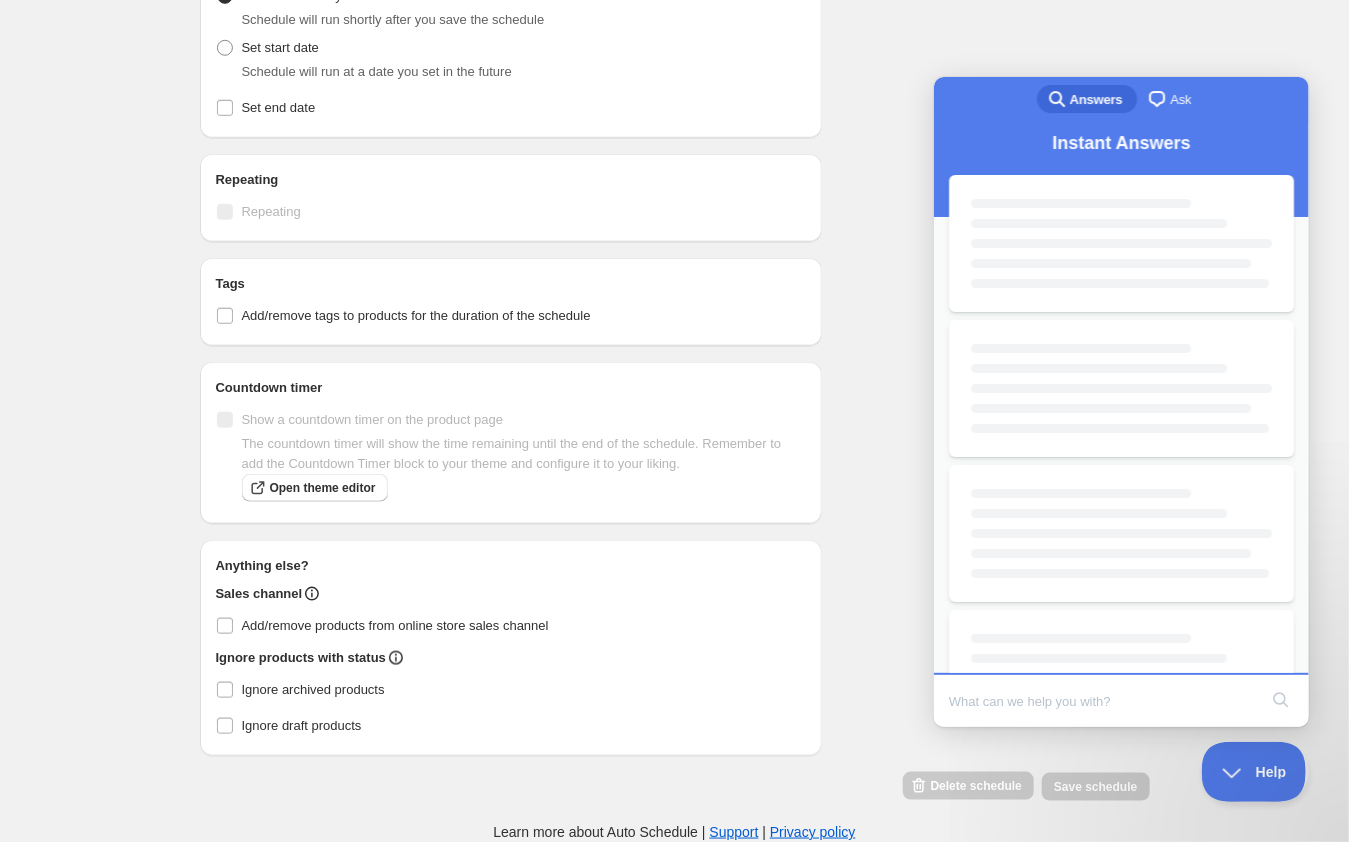 scroll, scrollTop: 0, scrollLeft: 0, axis: both 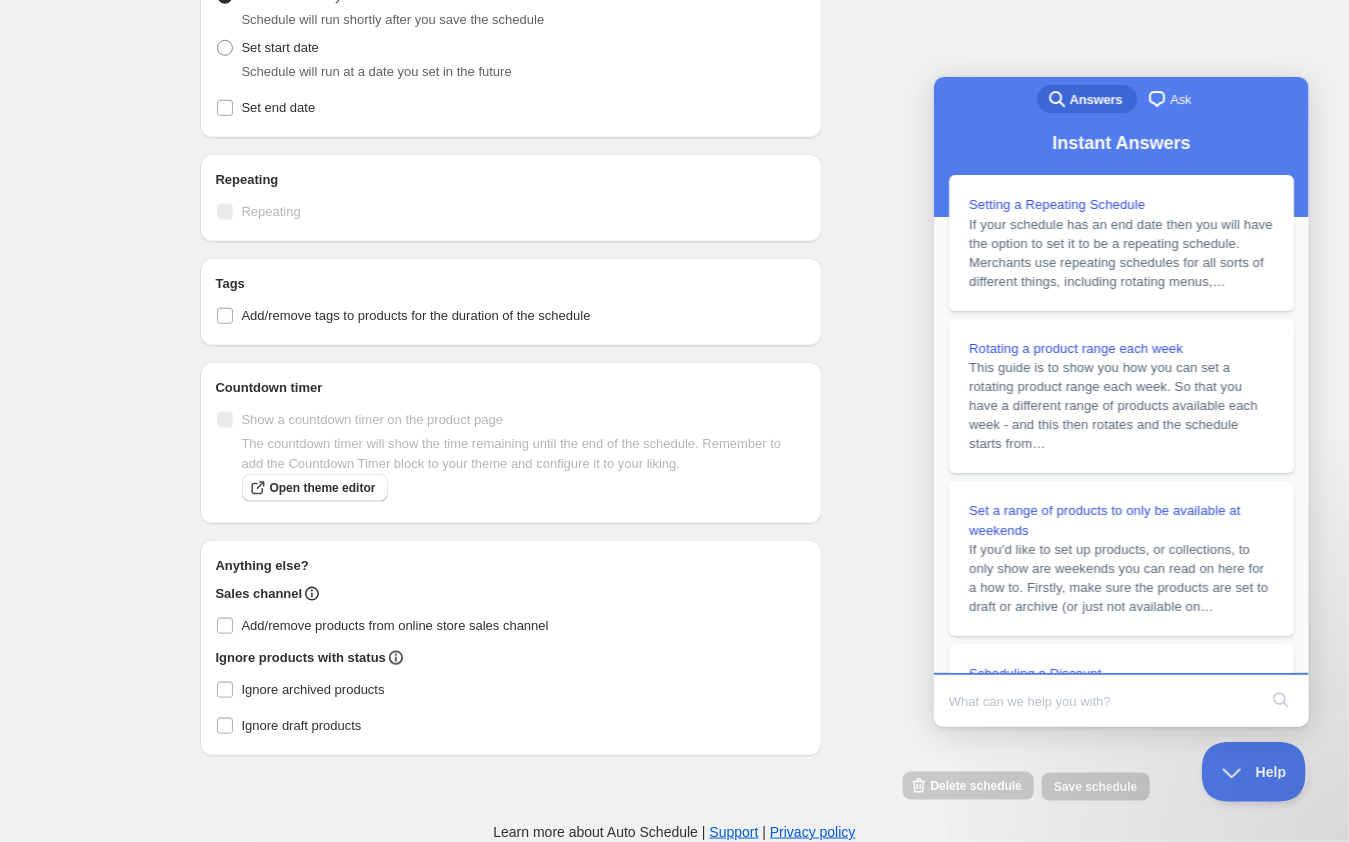 click at bounding box center (1102, 700) 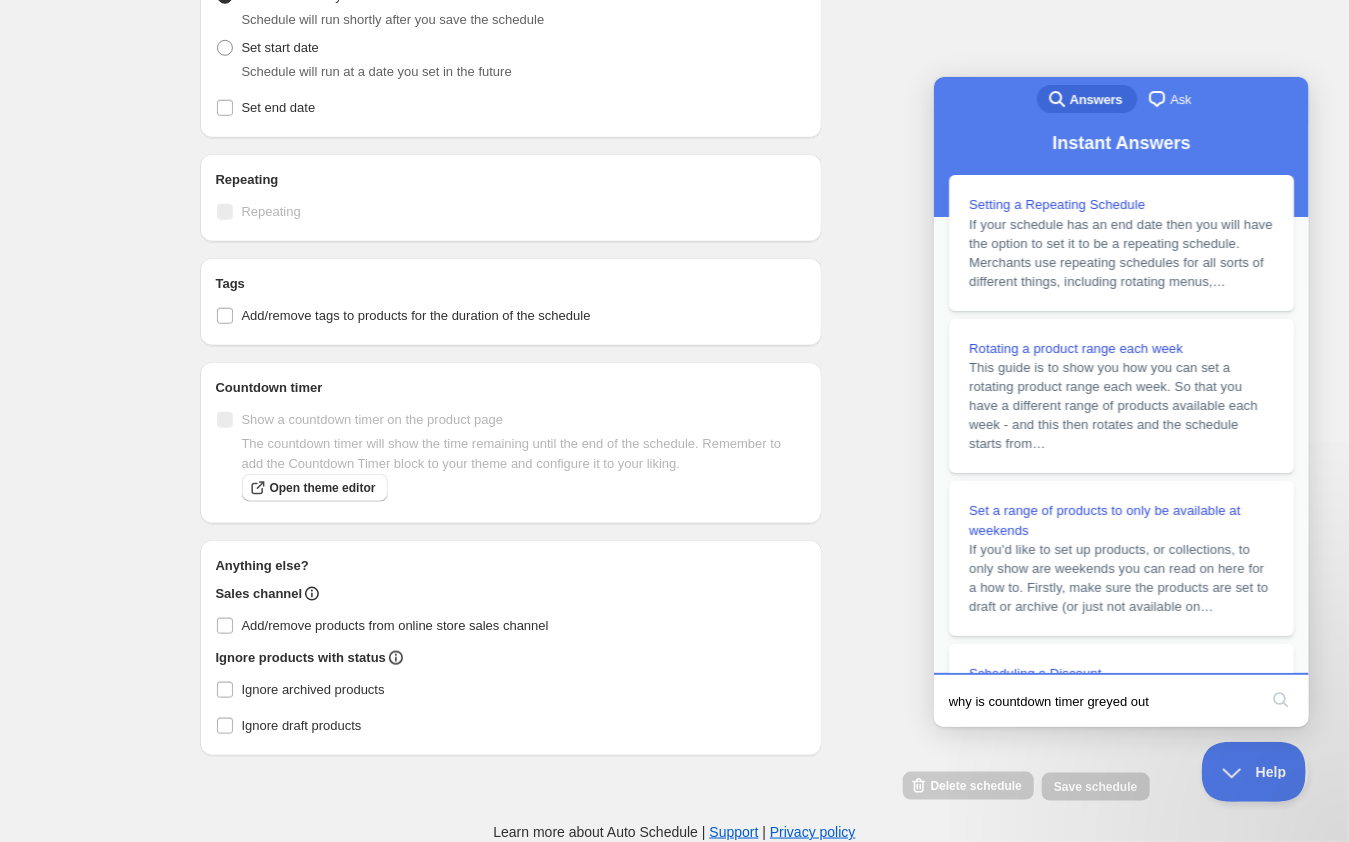 click on "why is countdown timer greyed out" at bounding box center [1102, 700] 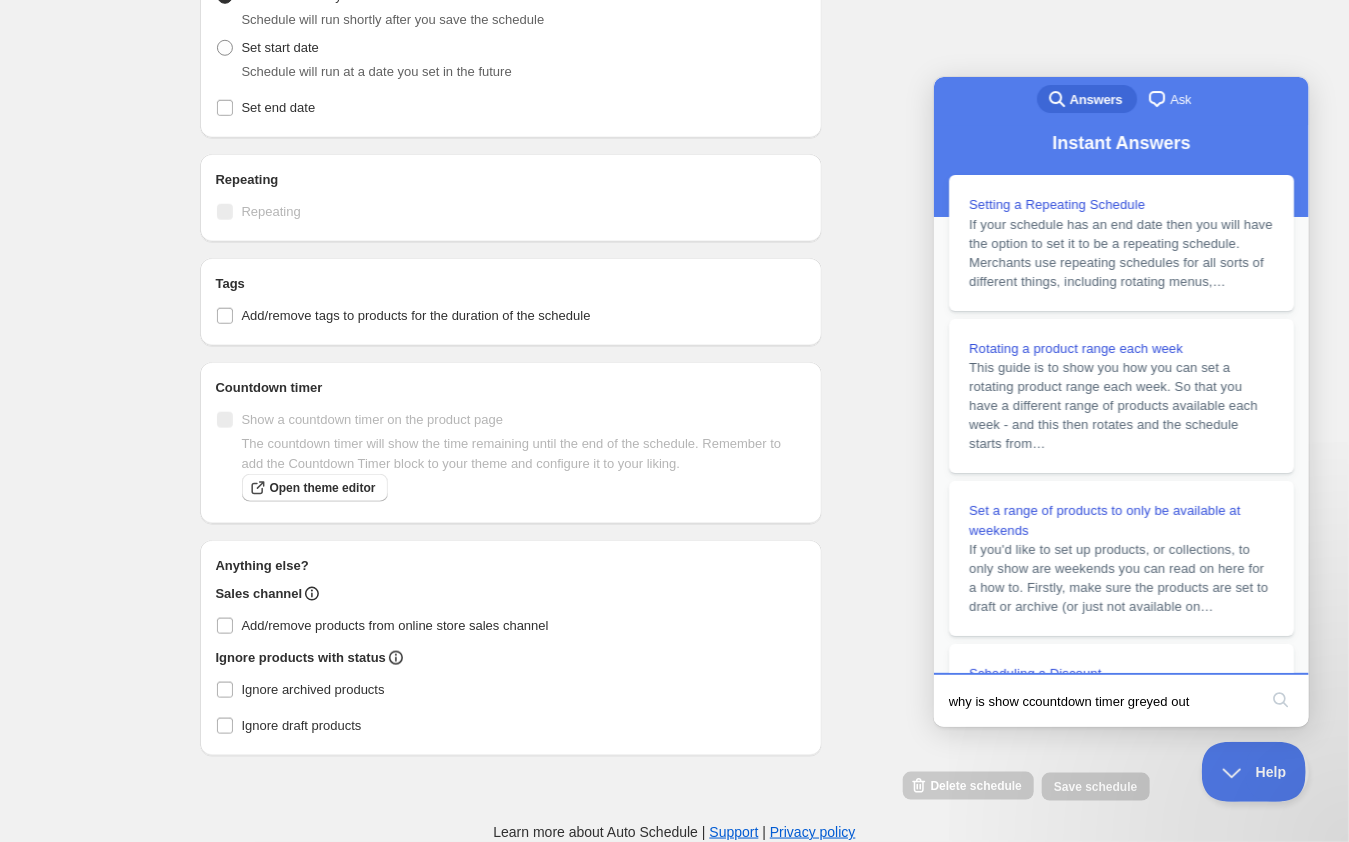type on "why is show countdown timer greyed out" 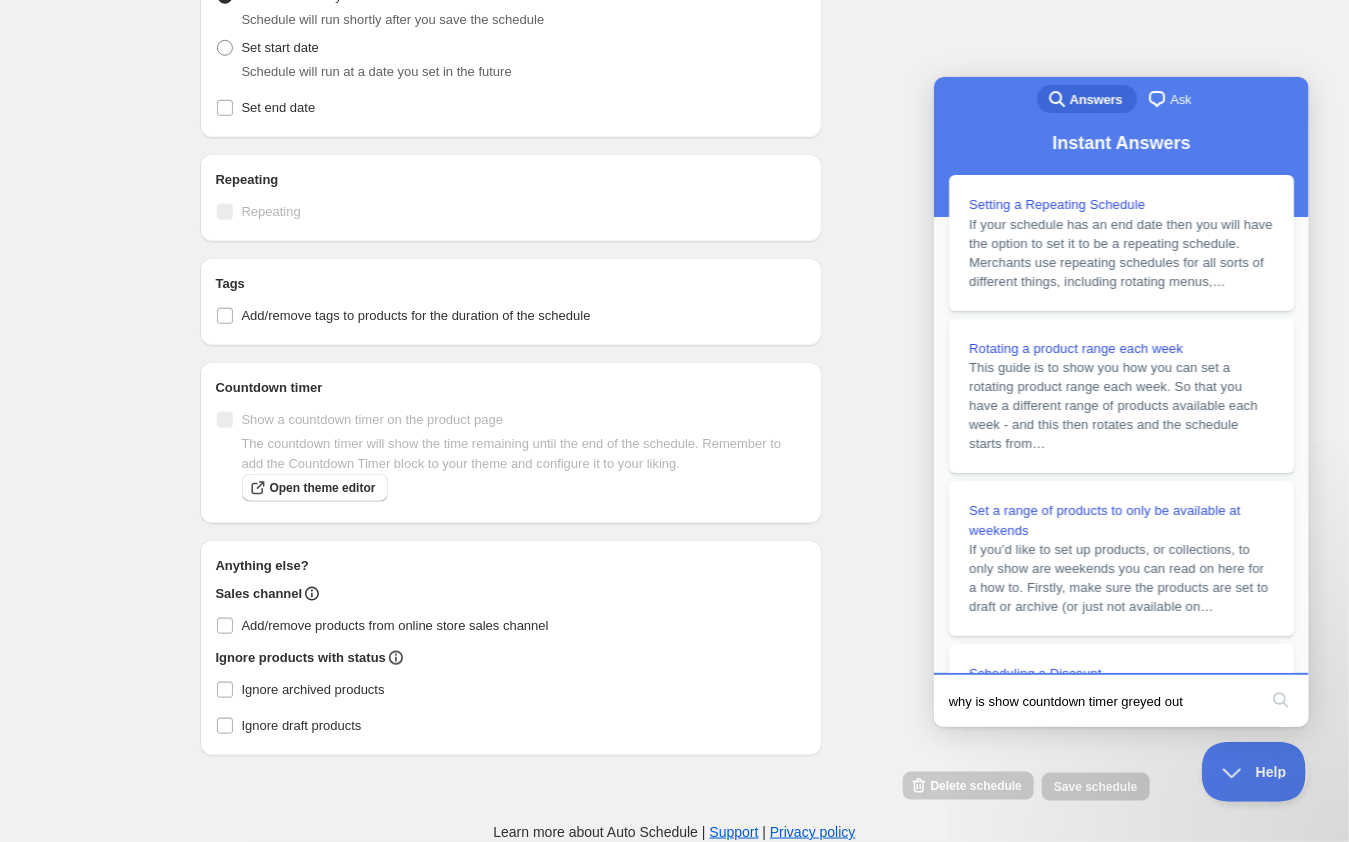 click on "why is show countdown timer greyed out" at bounding box center (1102, 700) 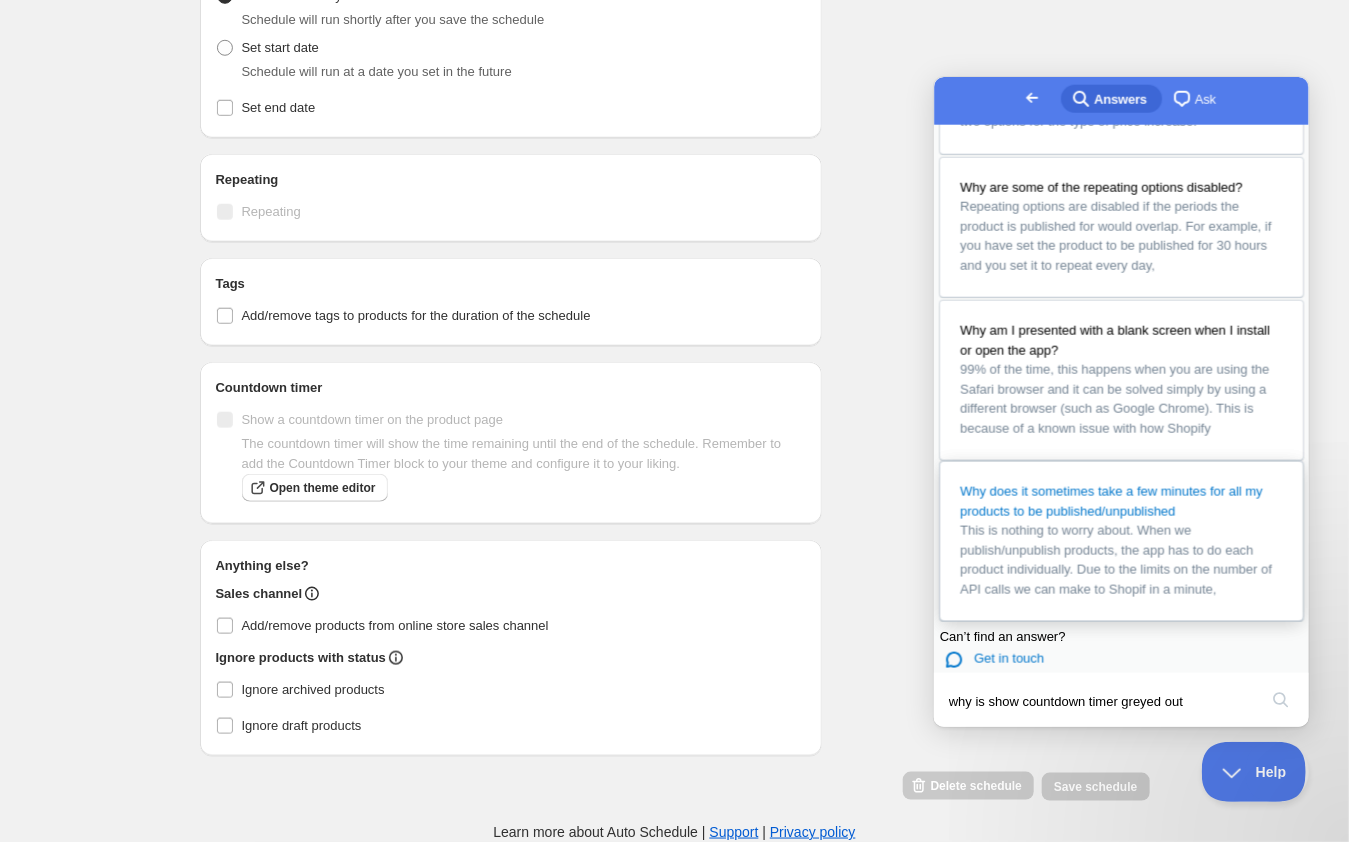 scroll, scrollTop: 1410, scrollLeft: 0, axis: vertical 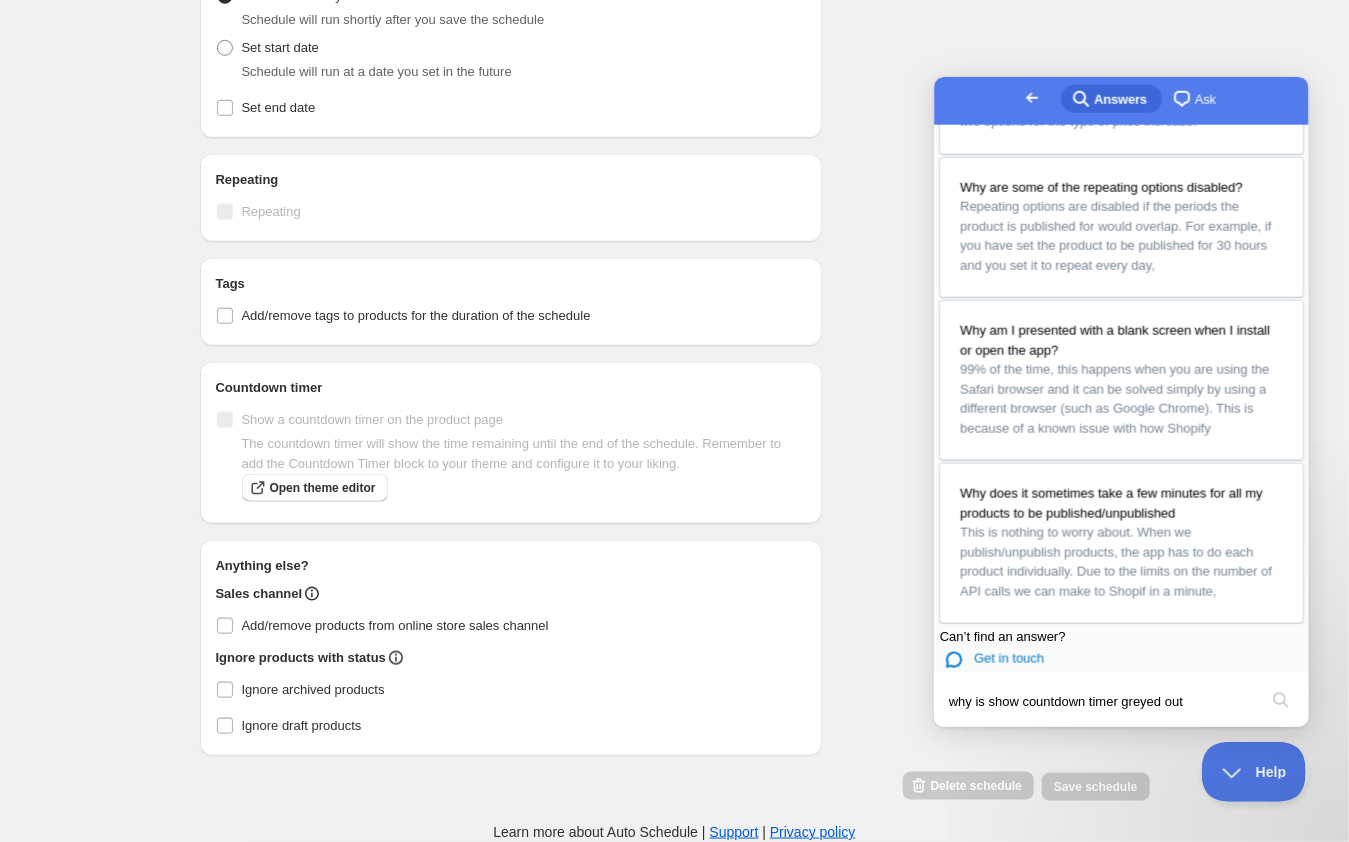 click on "Go back" at bounding box center (1031, 97) 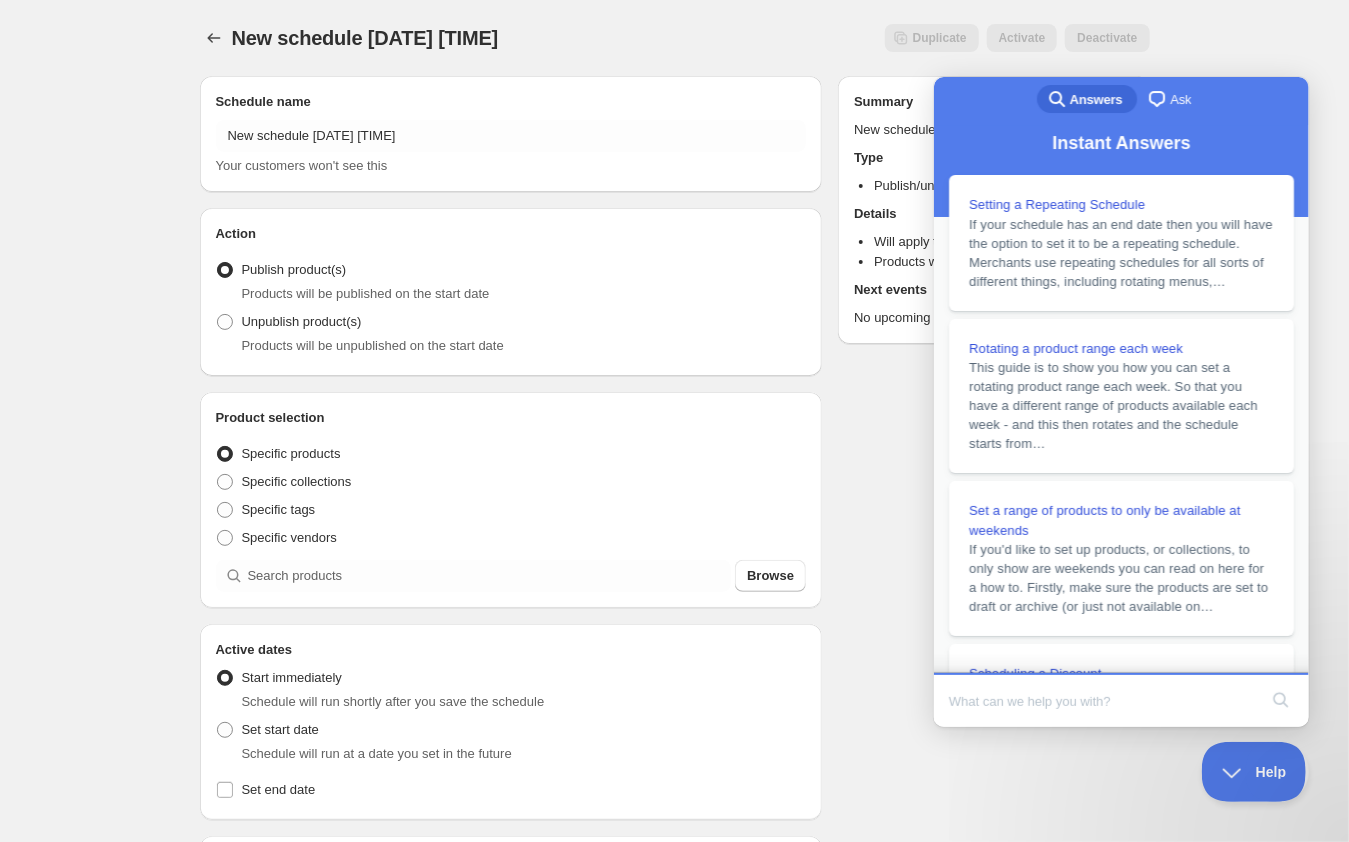 scroll, scrollTop: 0, scrollLeft: 0, axis: both 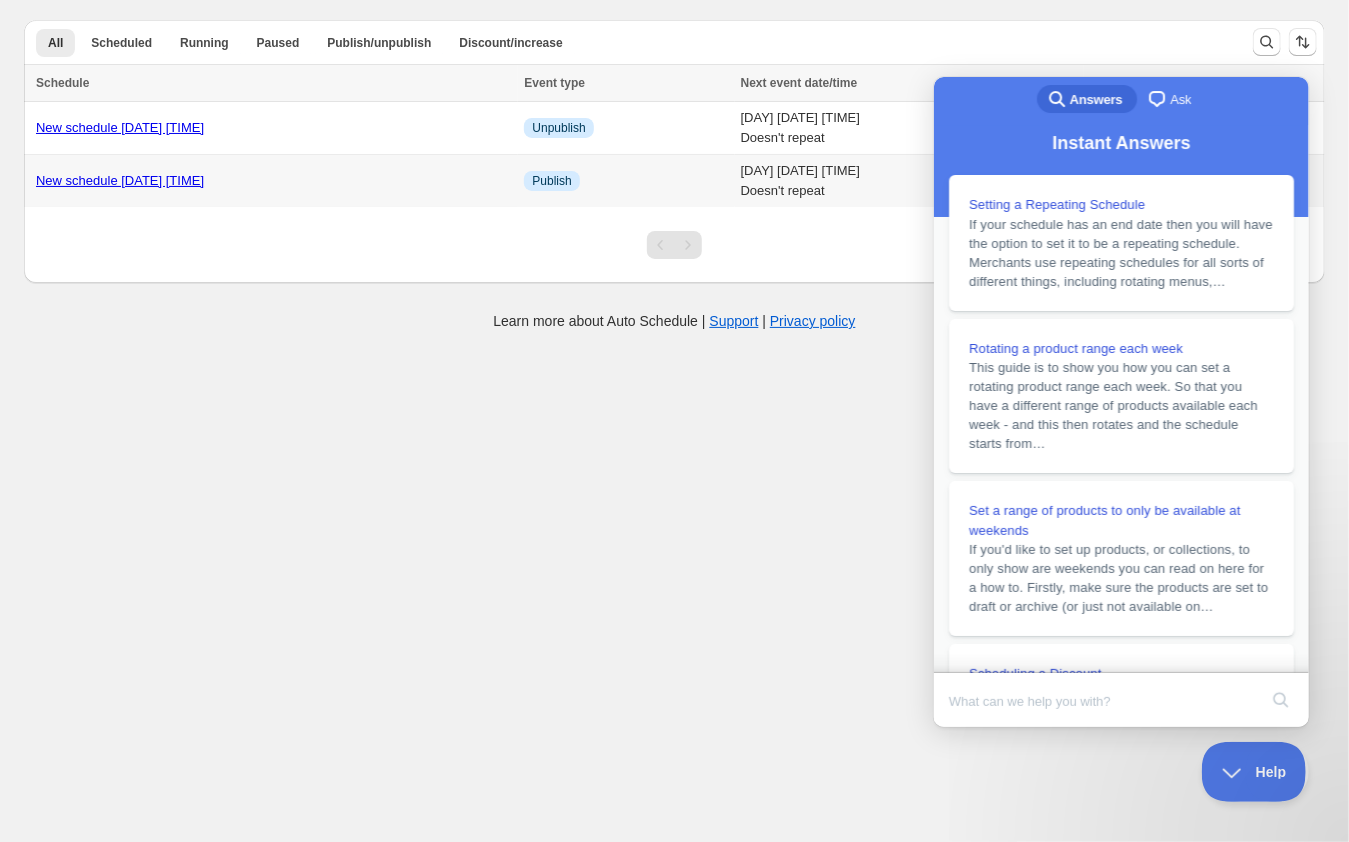 click on "New schedule Aug 05 2025 10:27" at bounding box center [120, 180] 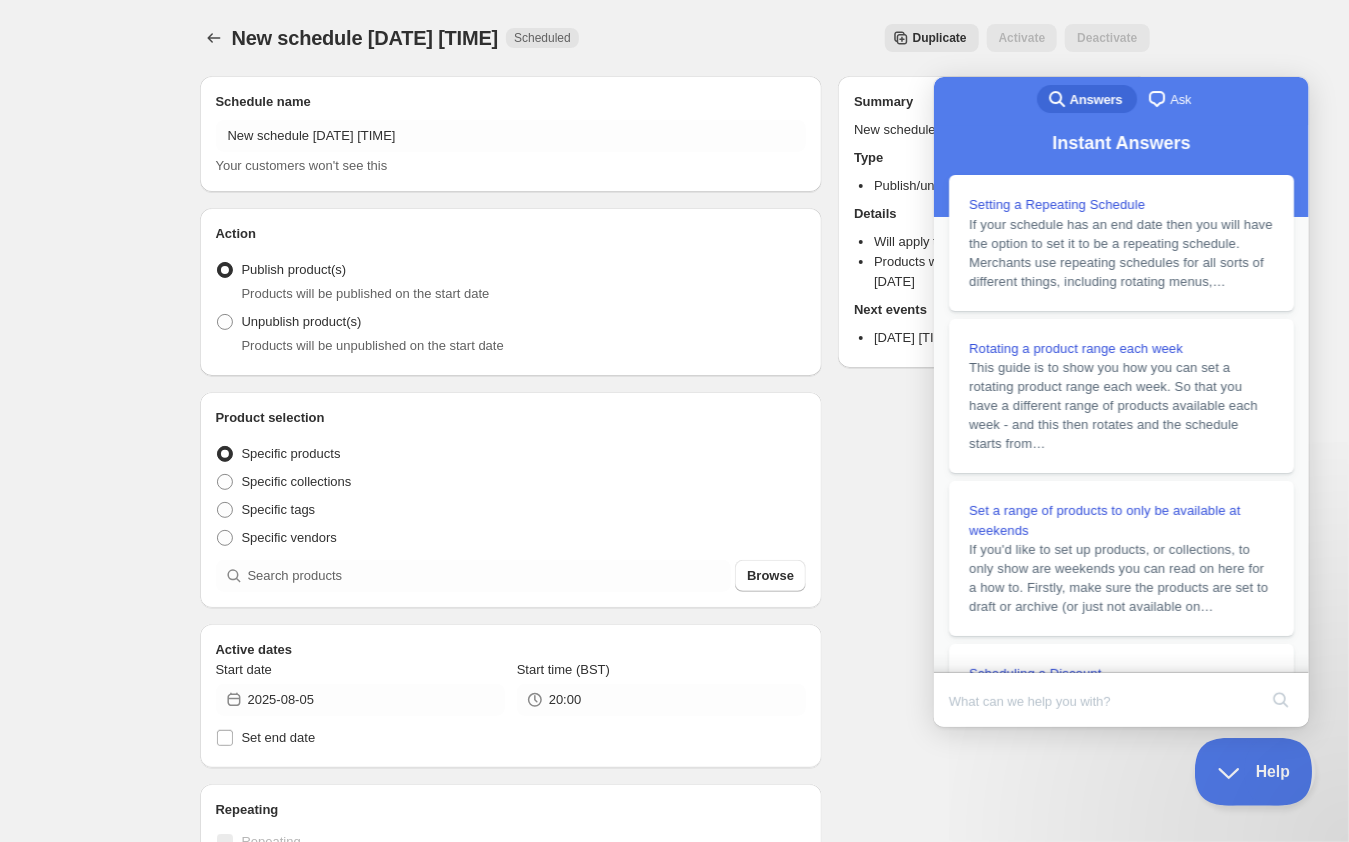 click on "Help" at bounding box center (1246, 768) 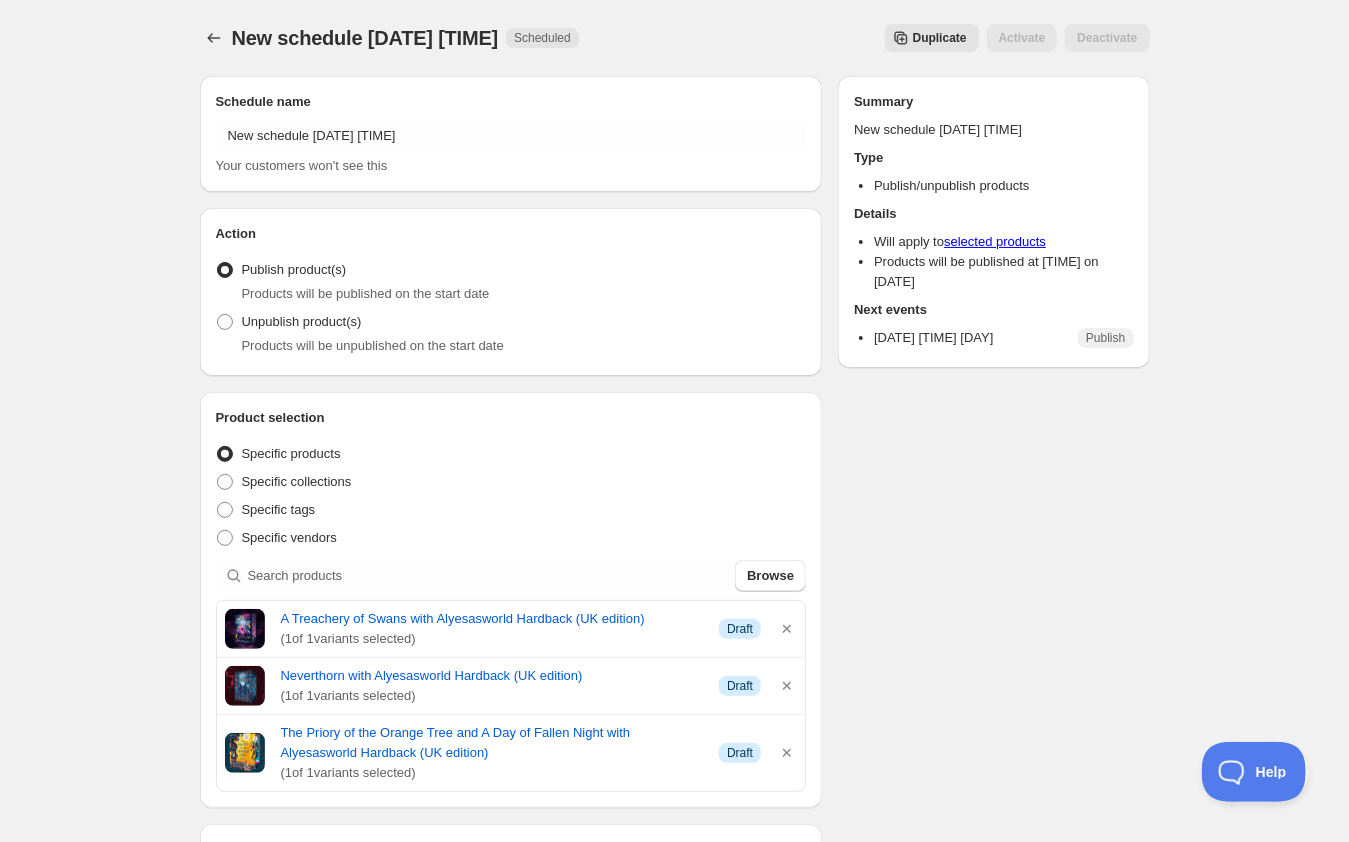 scroll, scrollTop: 0, scrollLeft: 0, axis: both 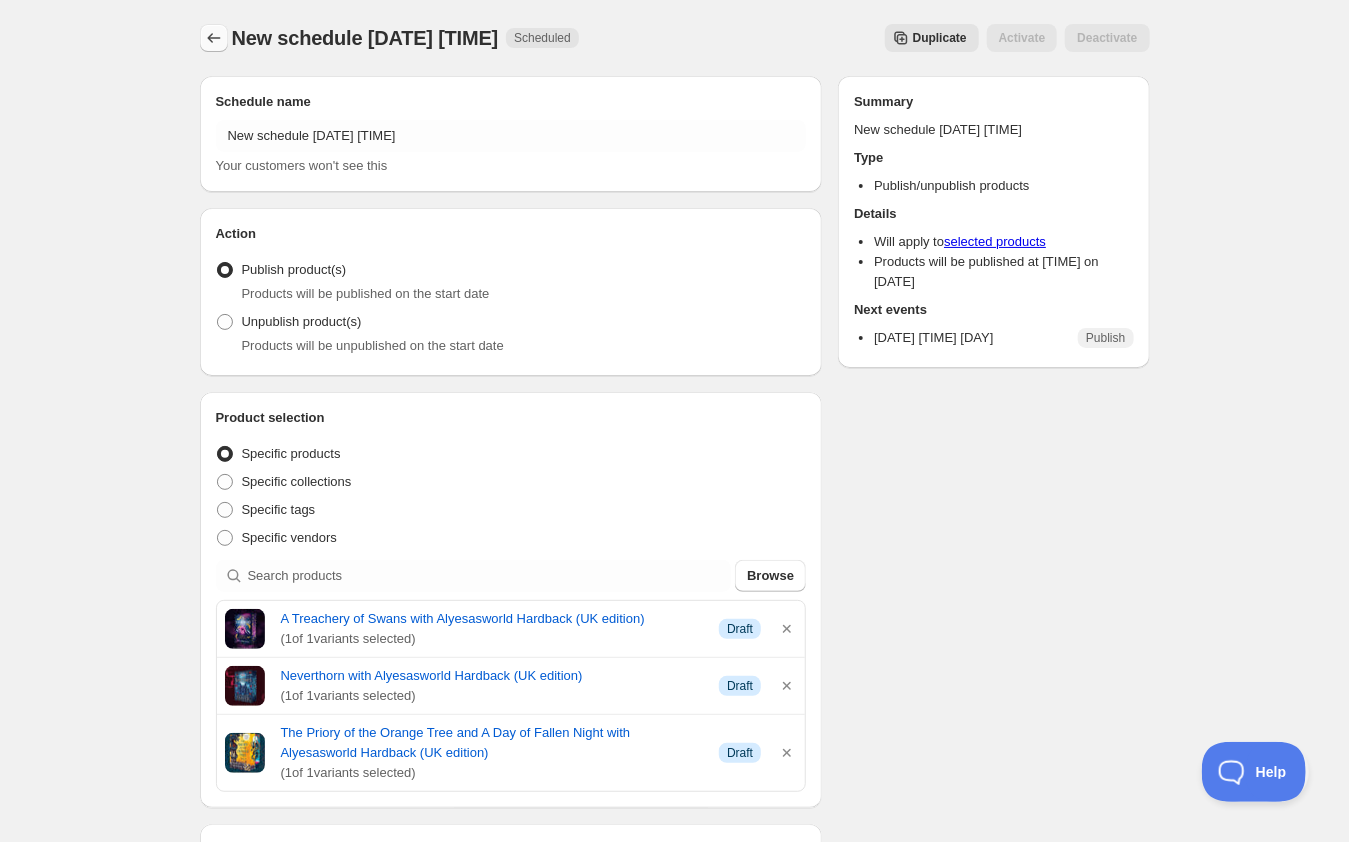 click at bounding box center [214, 38] 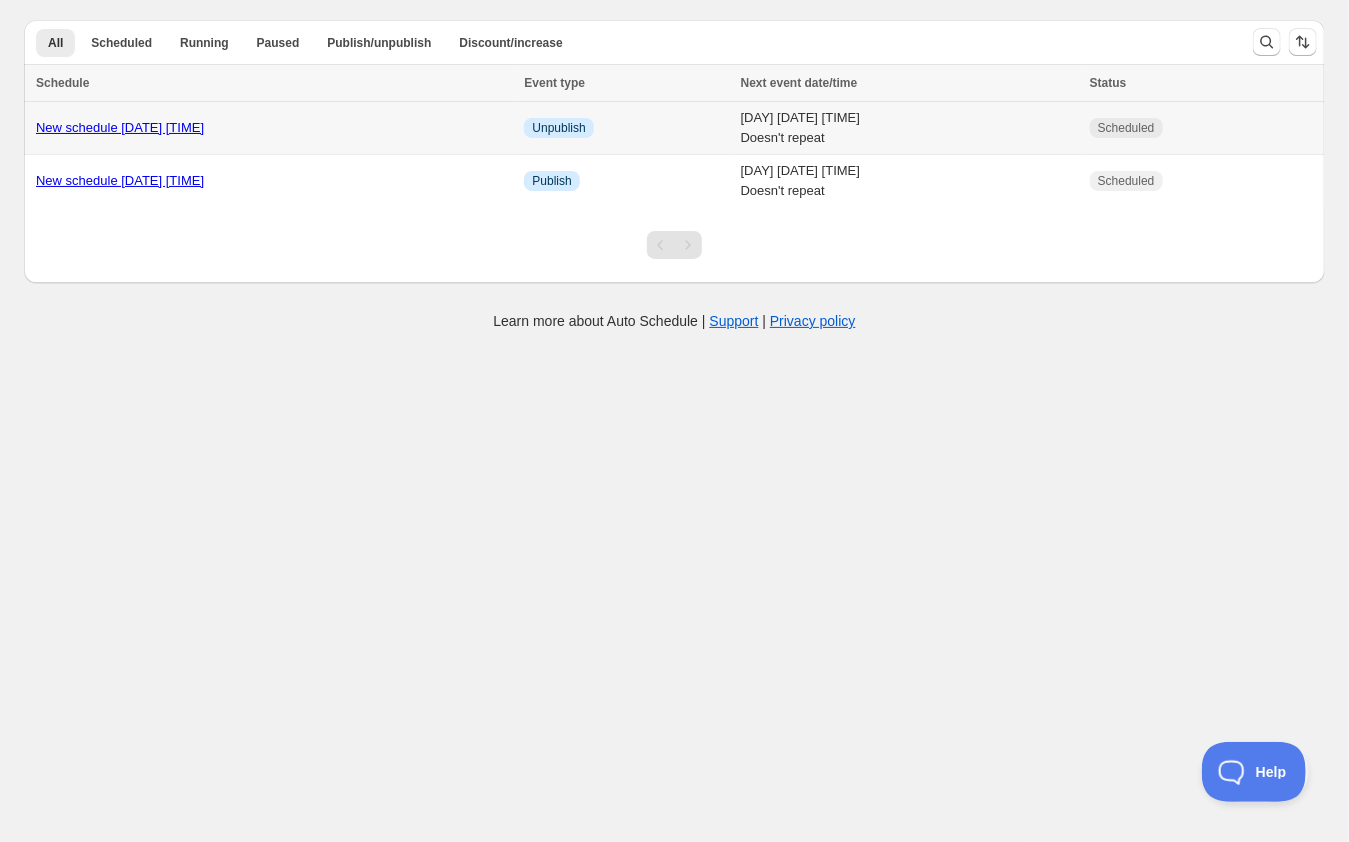 click on "New schedule [MONTH] [NUMBER] [YEAR] [TIME]" at bounding box center (120, 127) 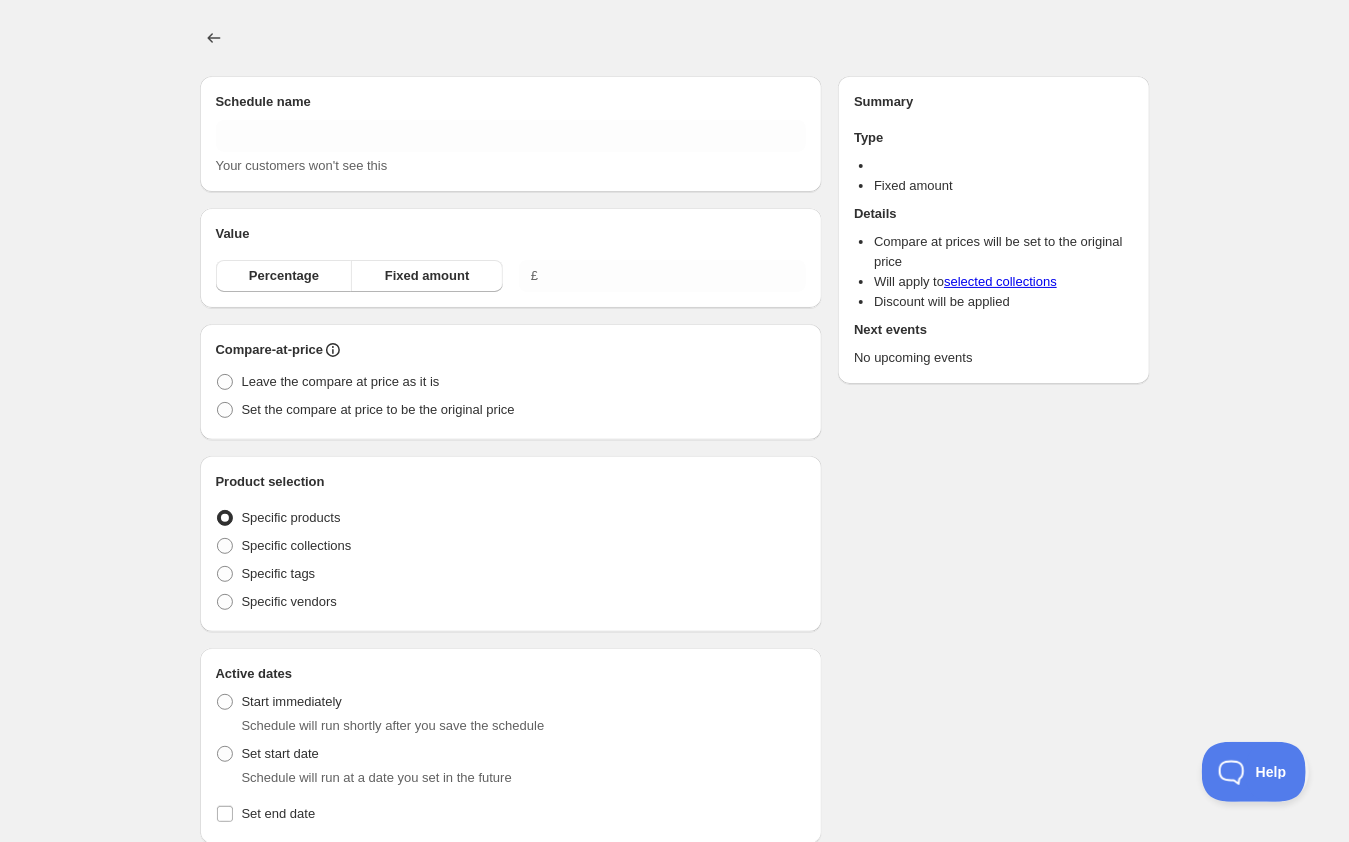 type on "New schedule [MONTH] [NUMBER] [YEAR] [TIME]" 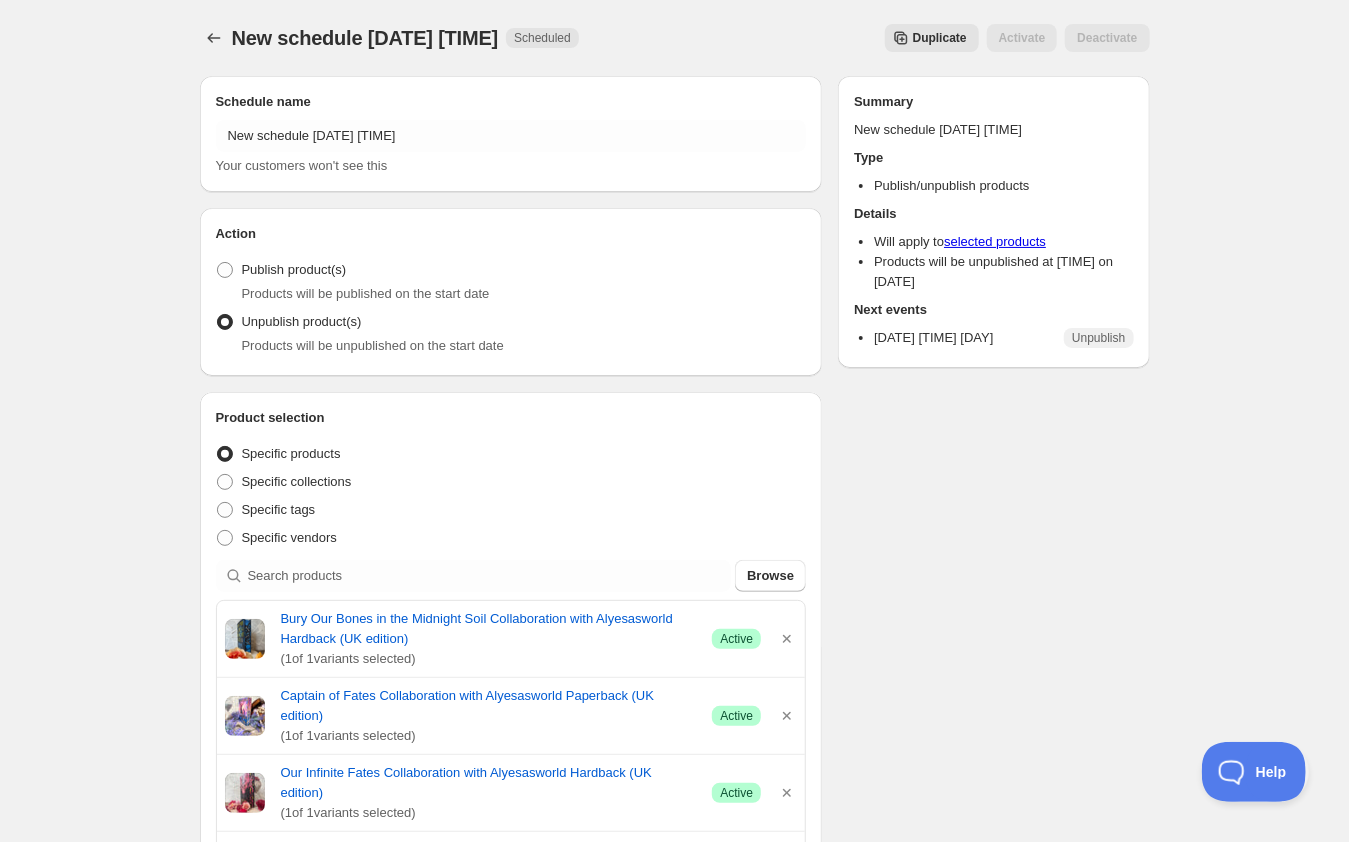 scroll, scrollTop: 0, scrollLeft: 0, axis: both 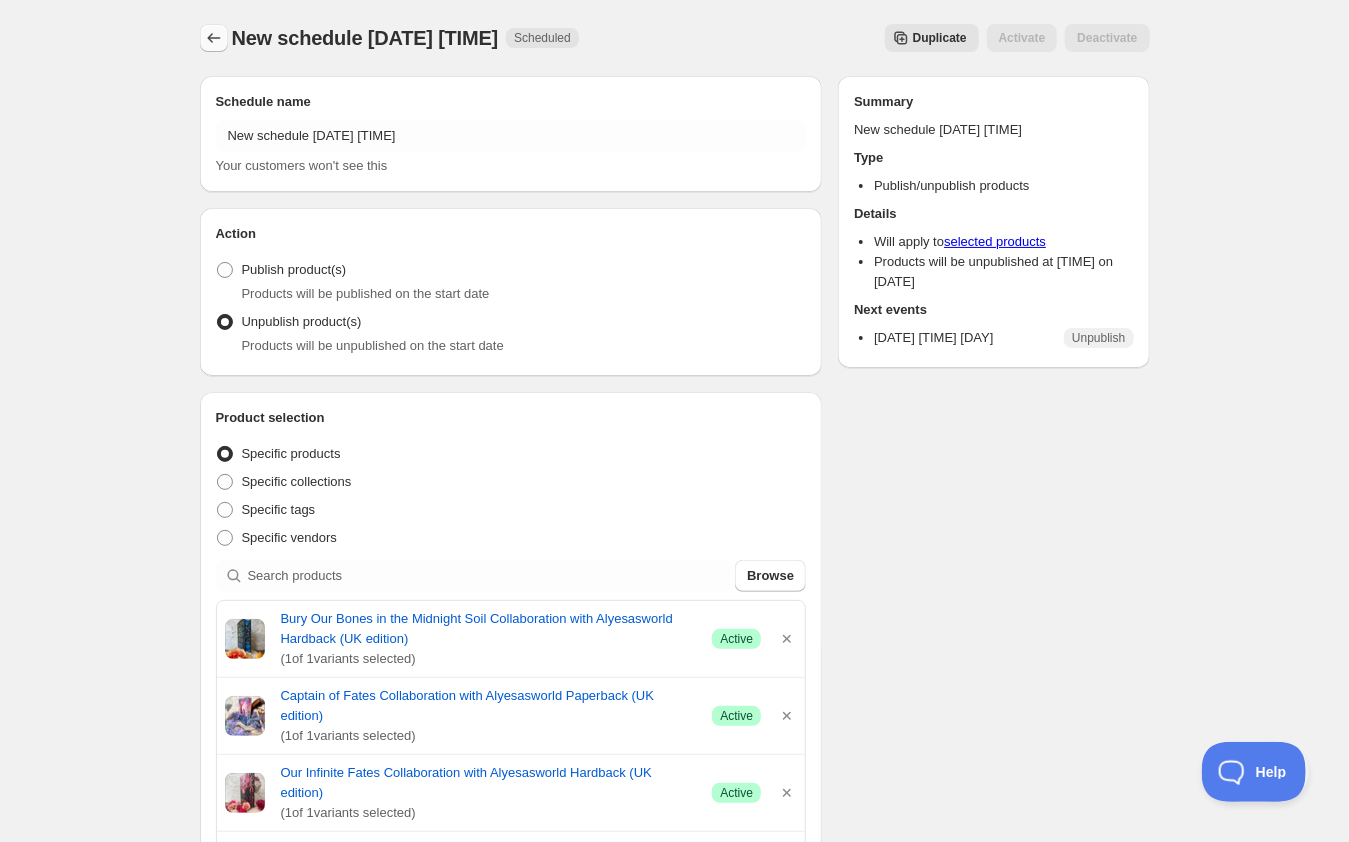 click 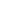 scroll, scrollTop: 0, scrollLeft: 0, axis: both 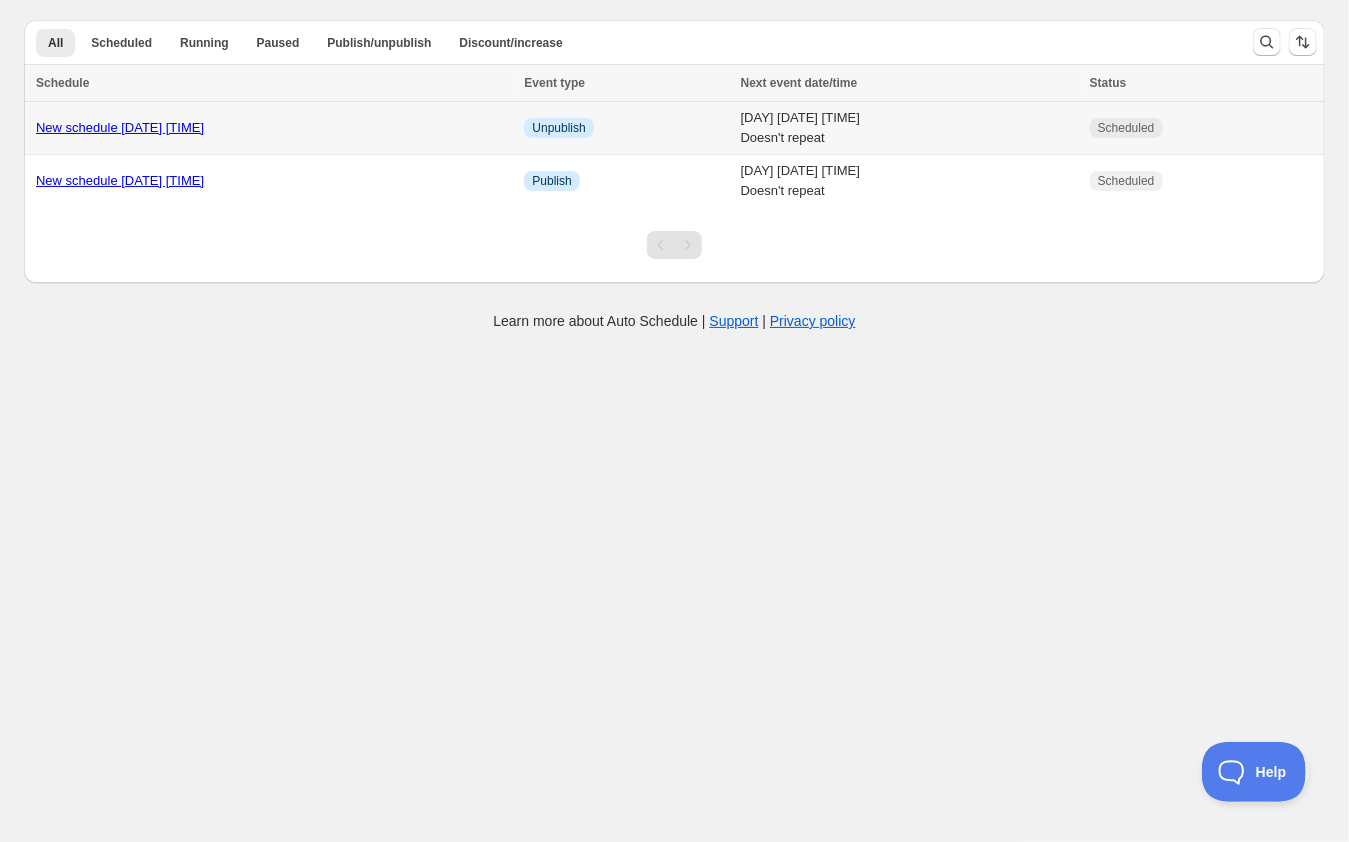 click on "New schedule [DATE] [TIME]" at bounding box center [120, 127] 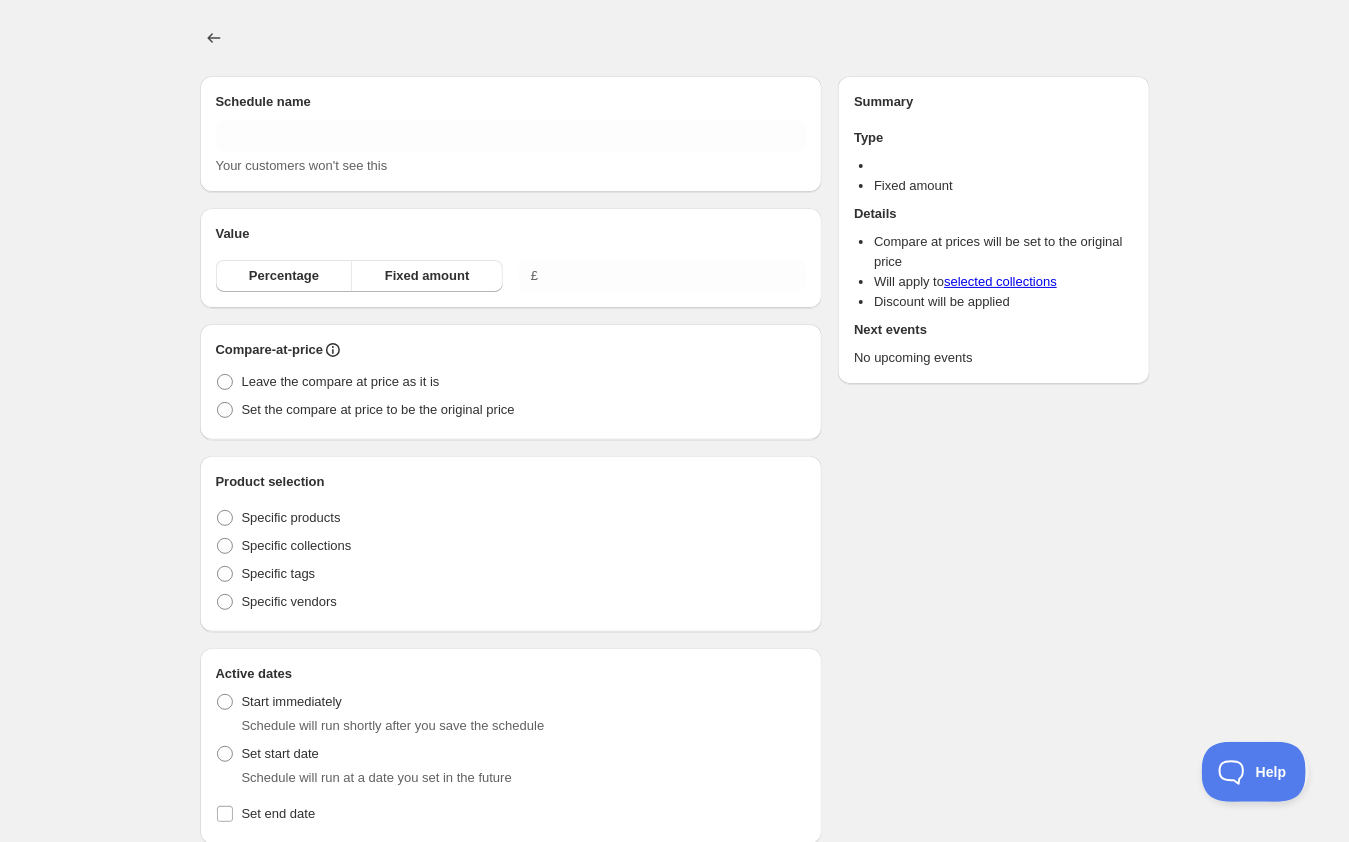 type on "New schedule Aug 05 2025 12:22" 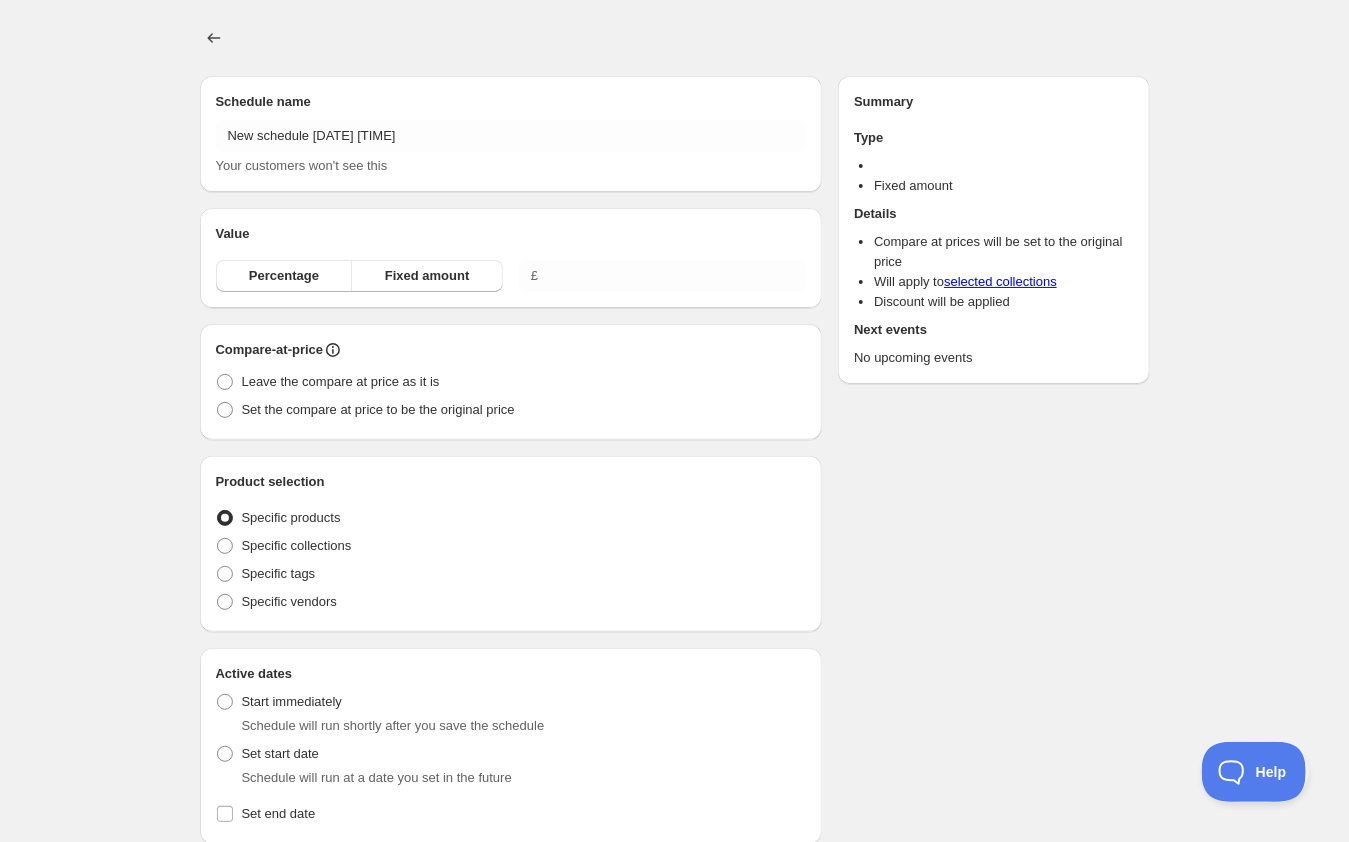 radio on "true" 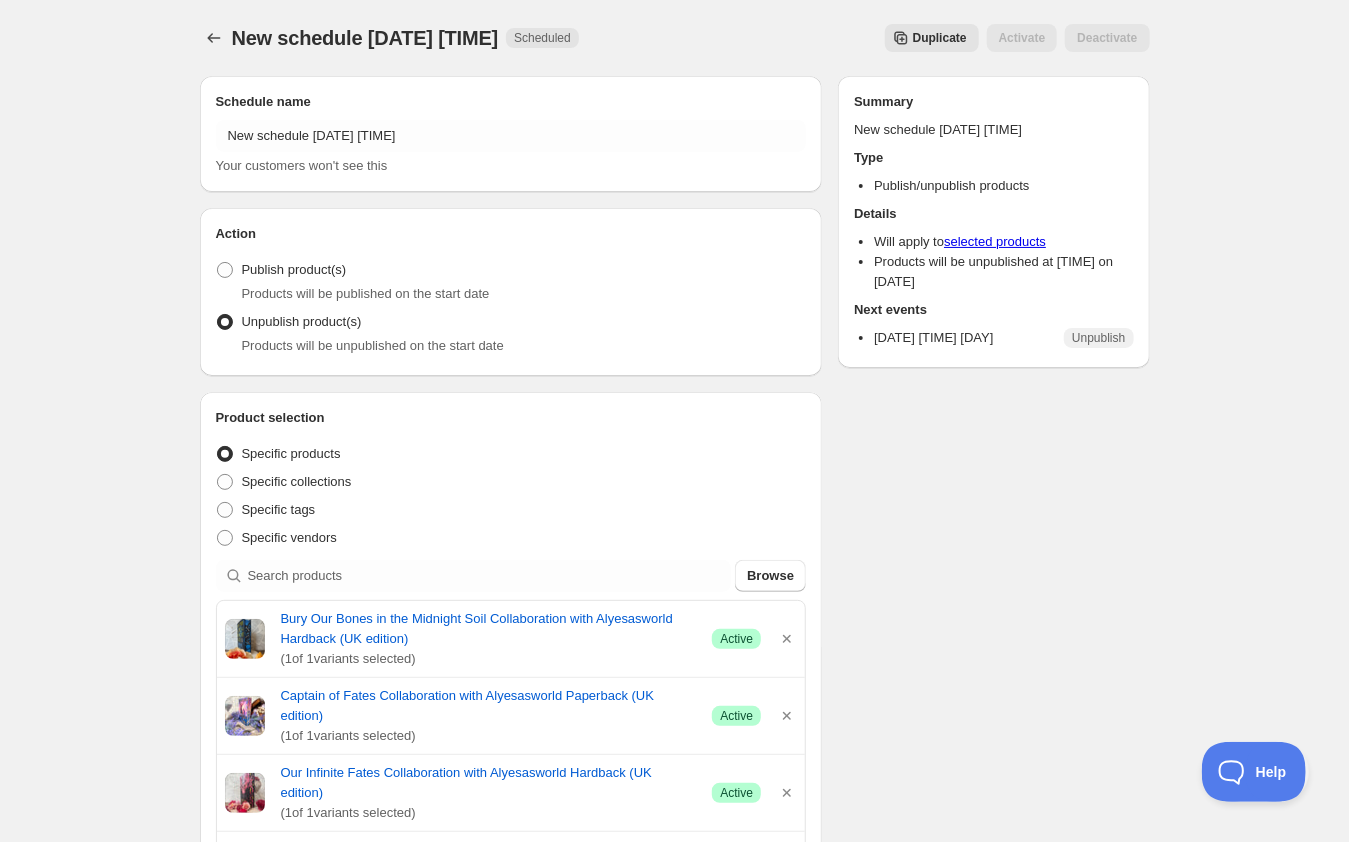 scroll, scrollTop: 0, scrollLeft: 0, axis: both 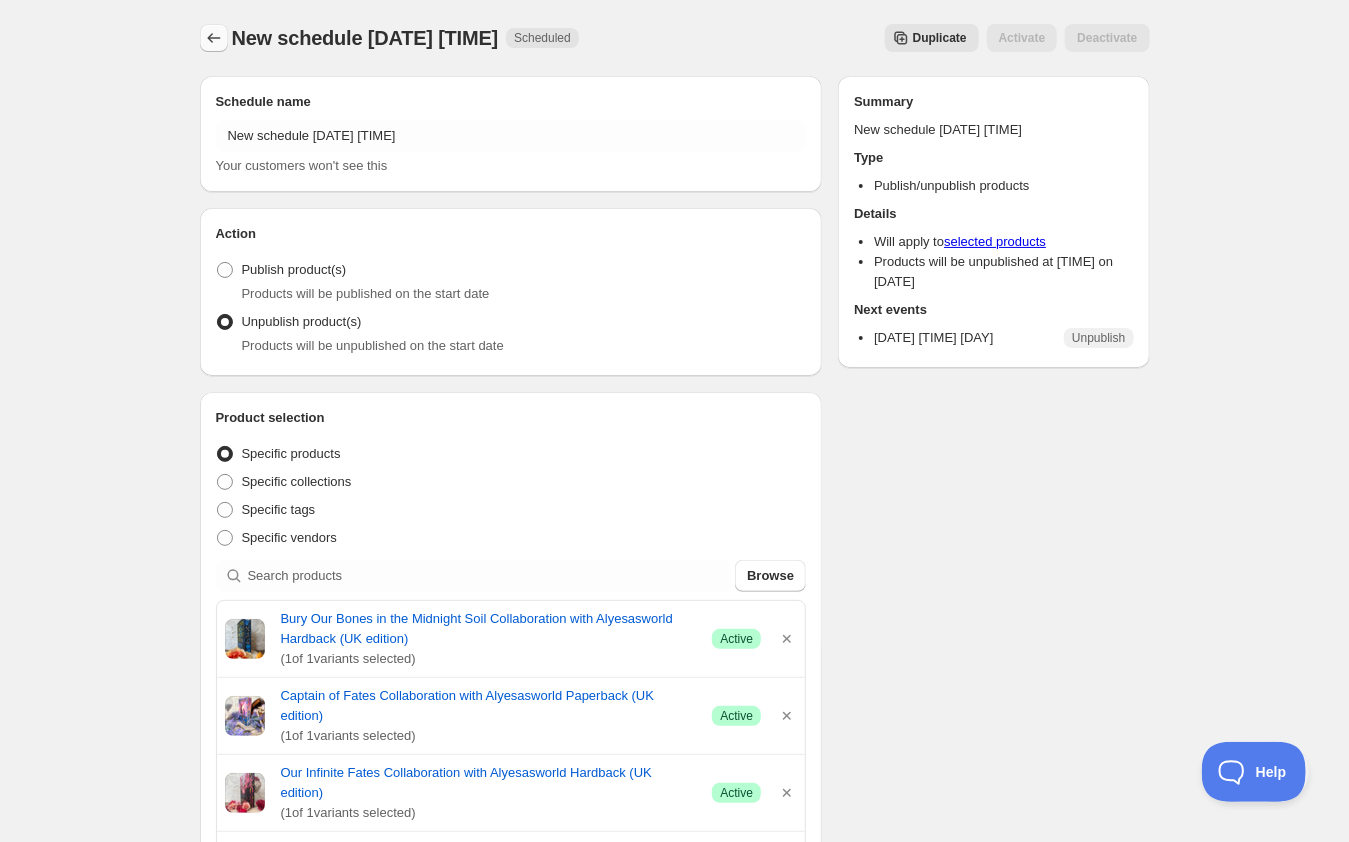 click 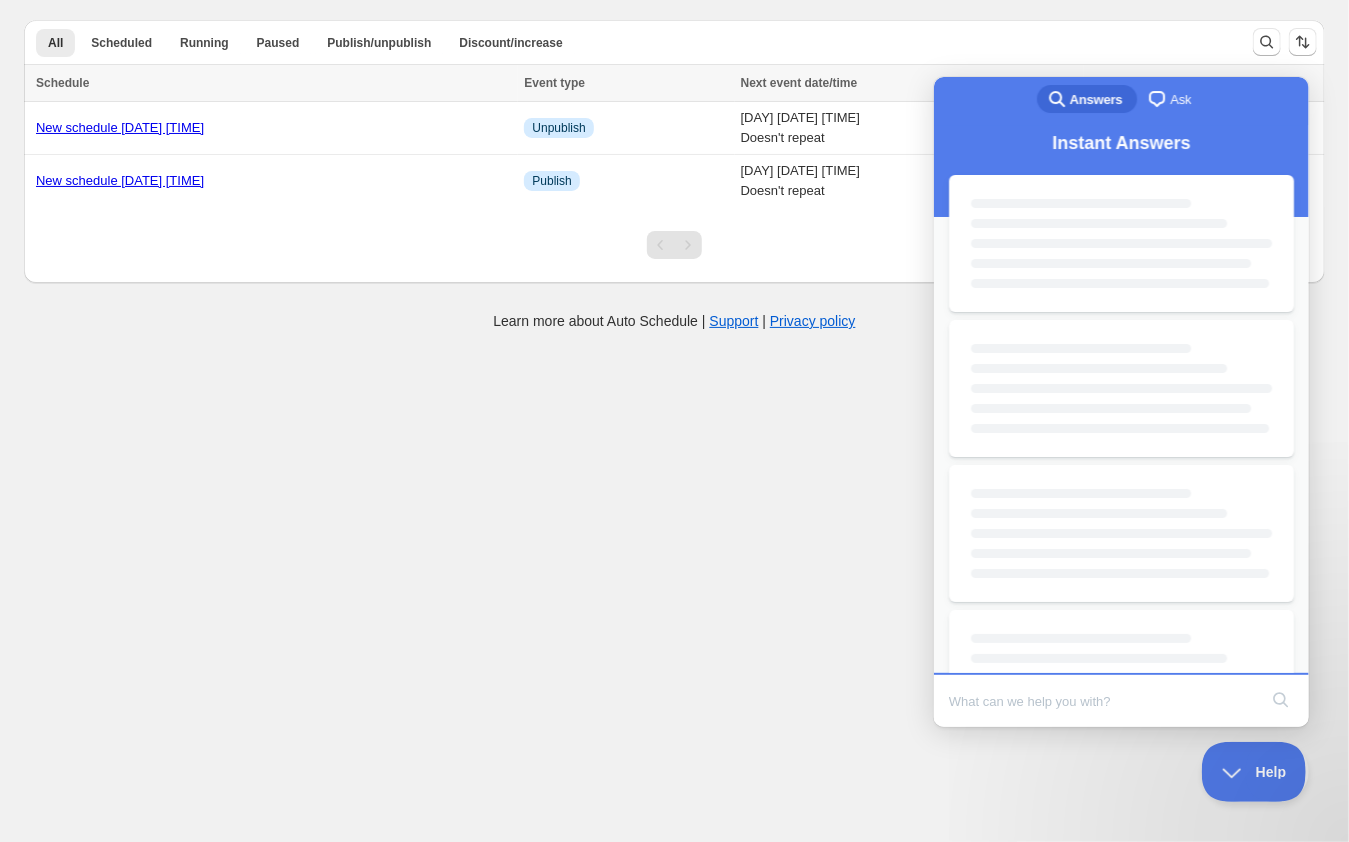scroll, scrollTop: 0, scrollLeft: 0, axis: both 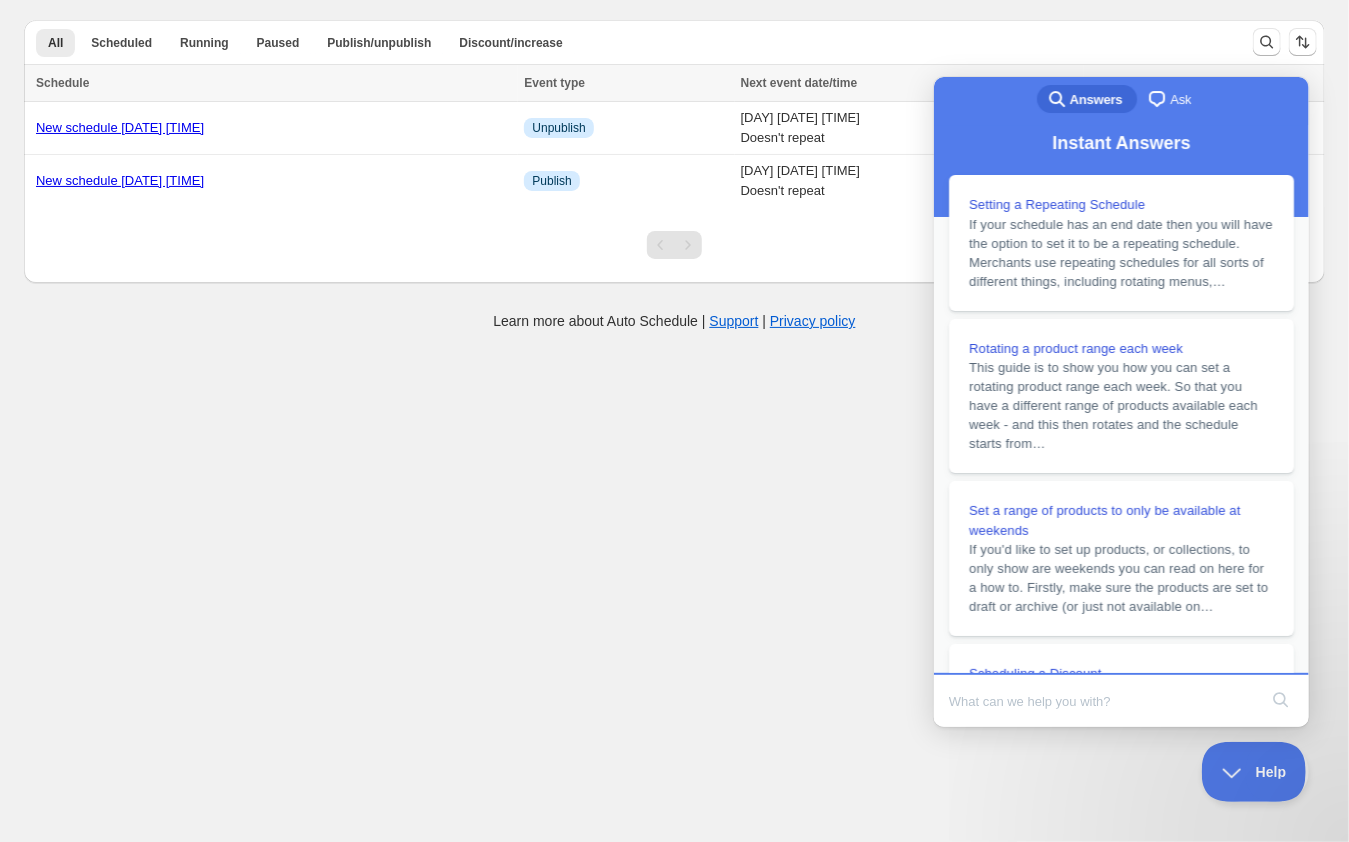 click at bounding box center [1102, 700] 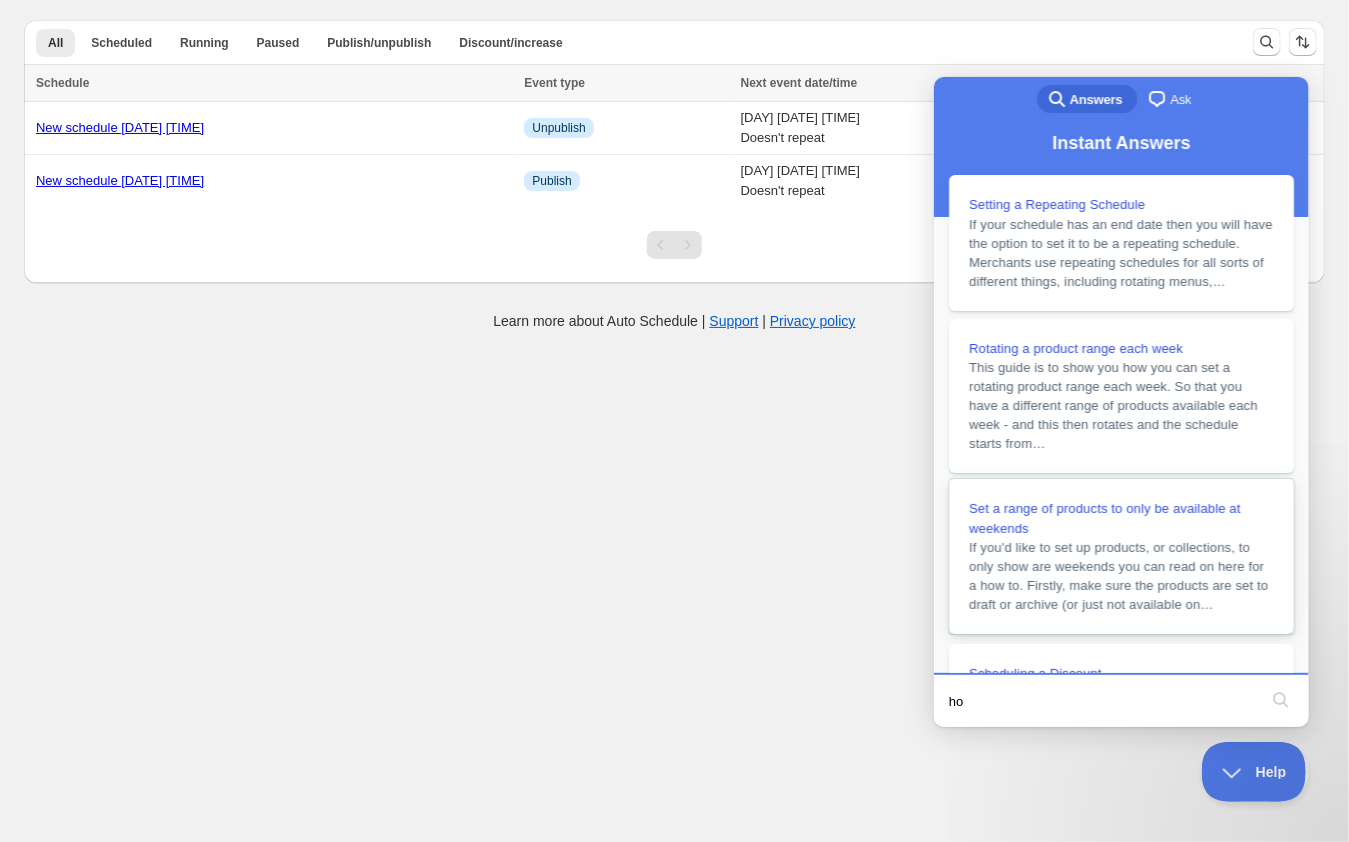 type on "ho" 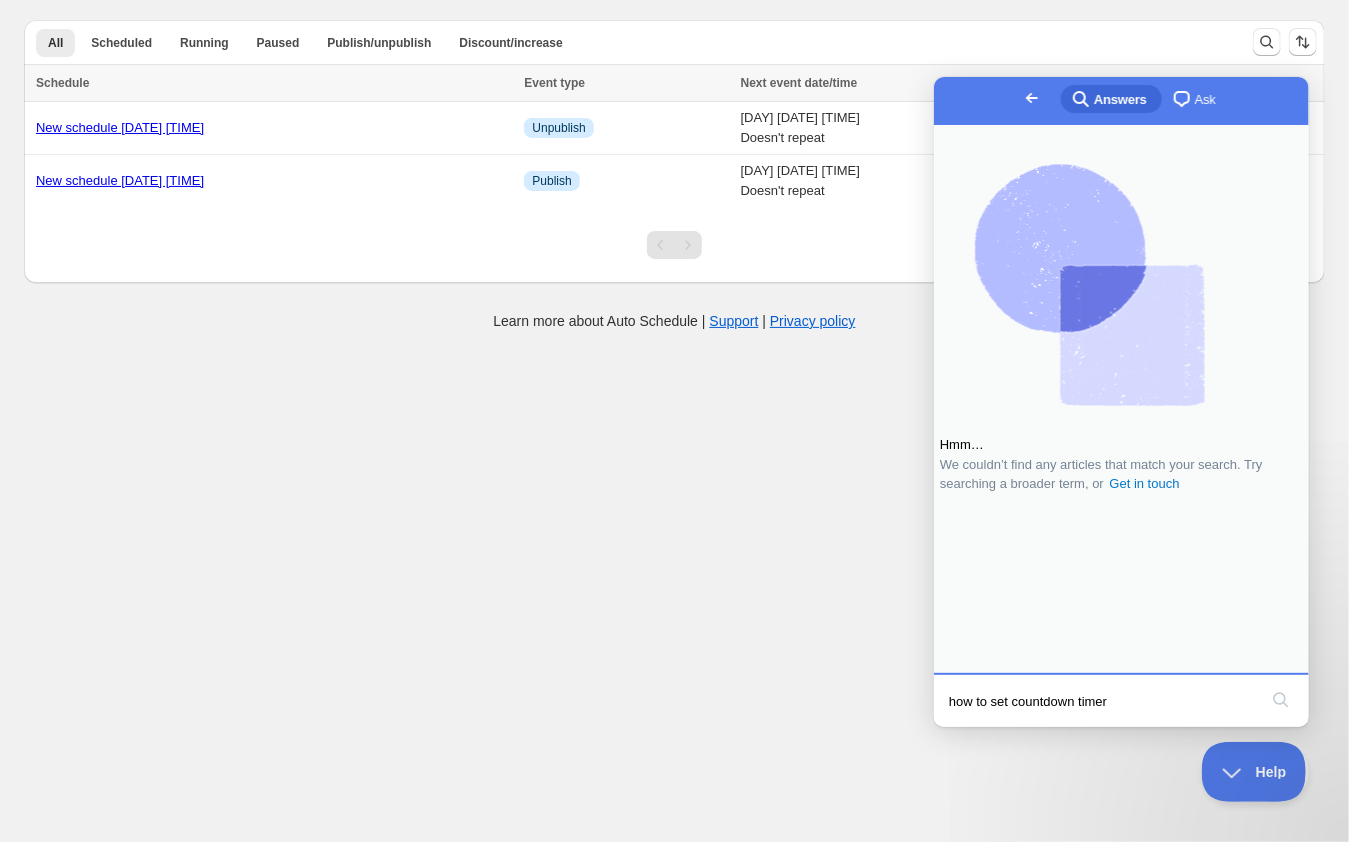 type on "how to set countdown timer" 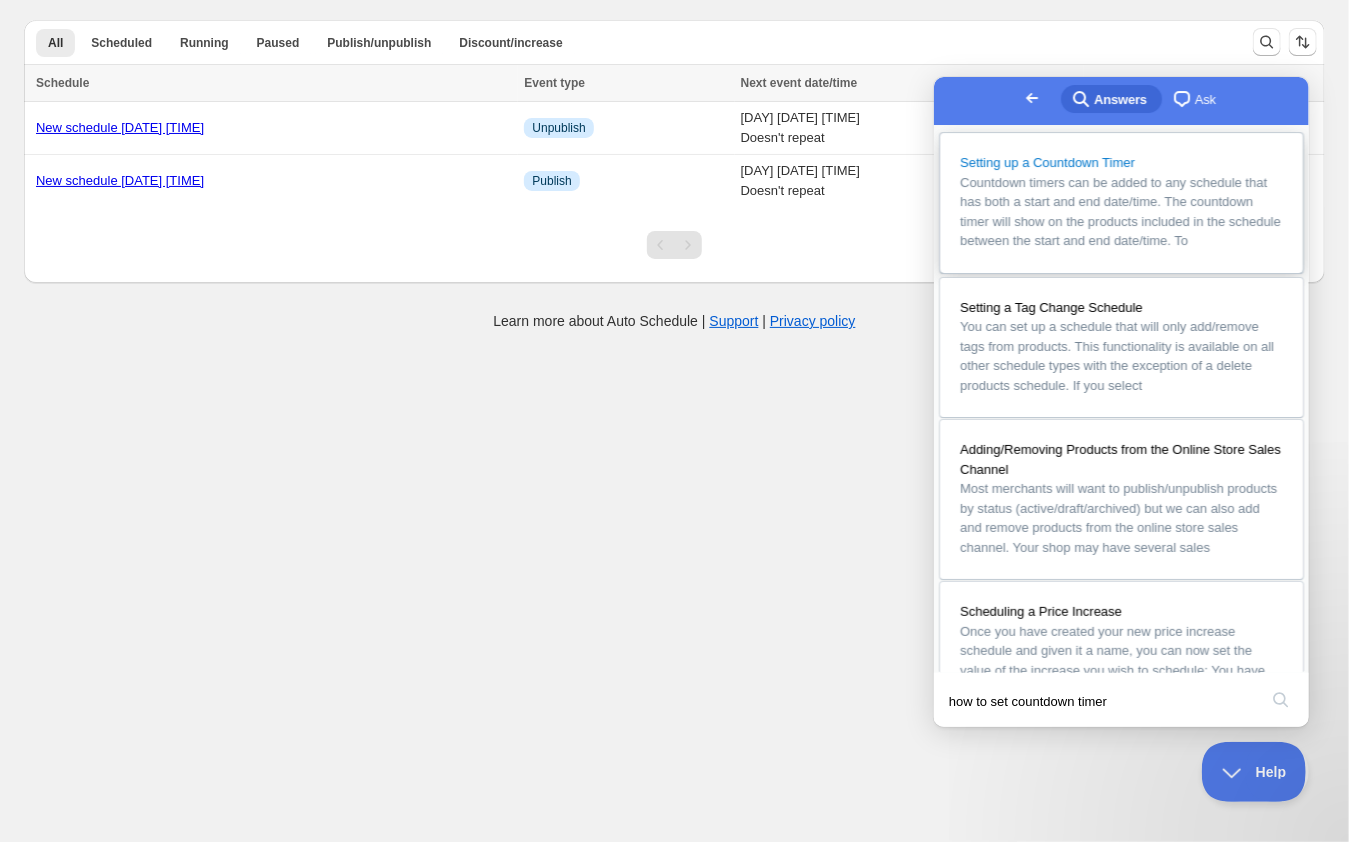 click on "Countdown timers can be added to any schedule that has both a start and end date/time. The countdown timer will show on the products included in the schedule between the start and end date/time. To" at bounding box center [1119, 211] 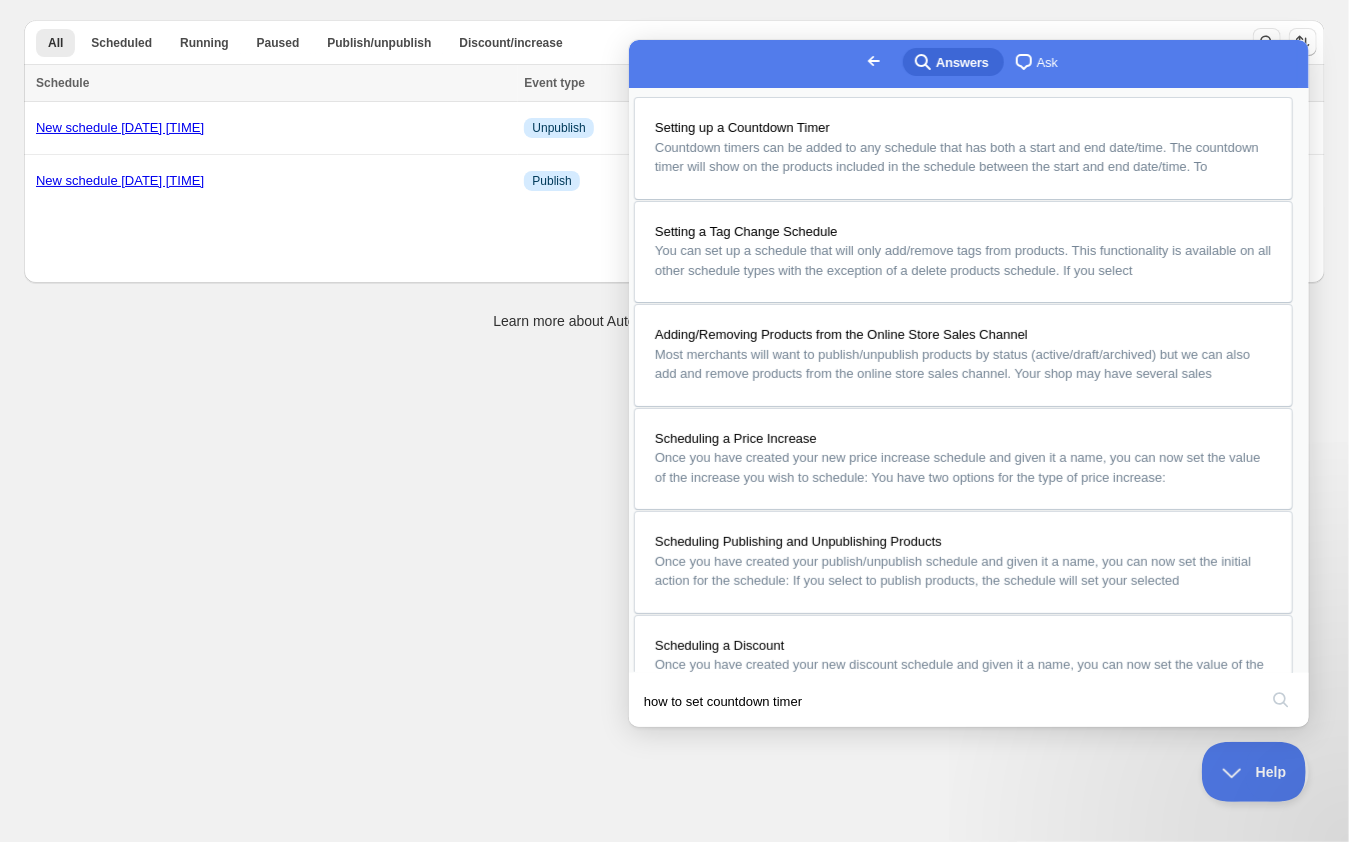 scroll, scrollTop: 940, scrollLeft: 0, axis: vertical 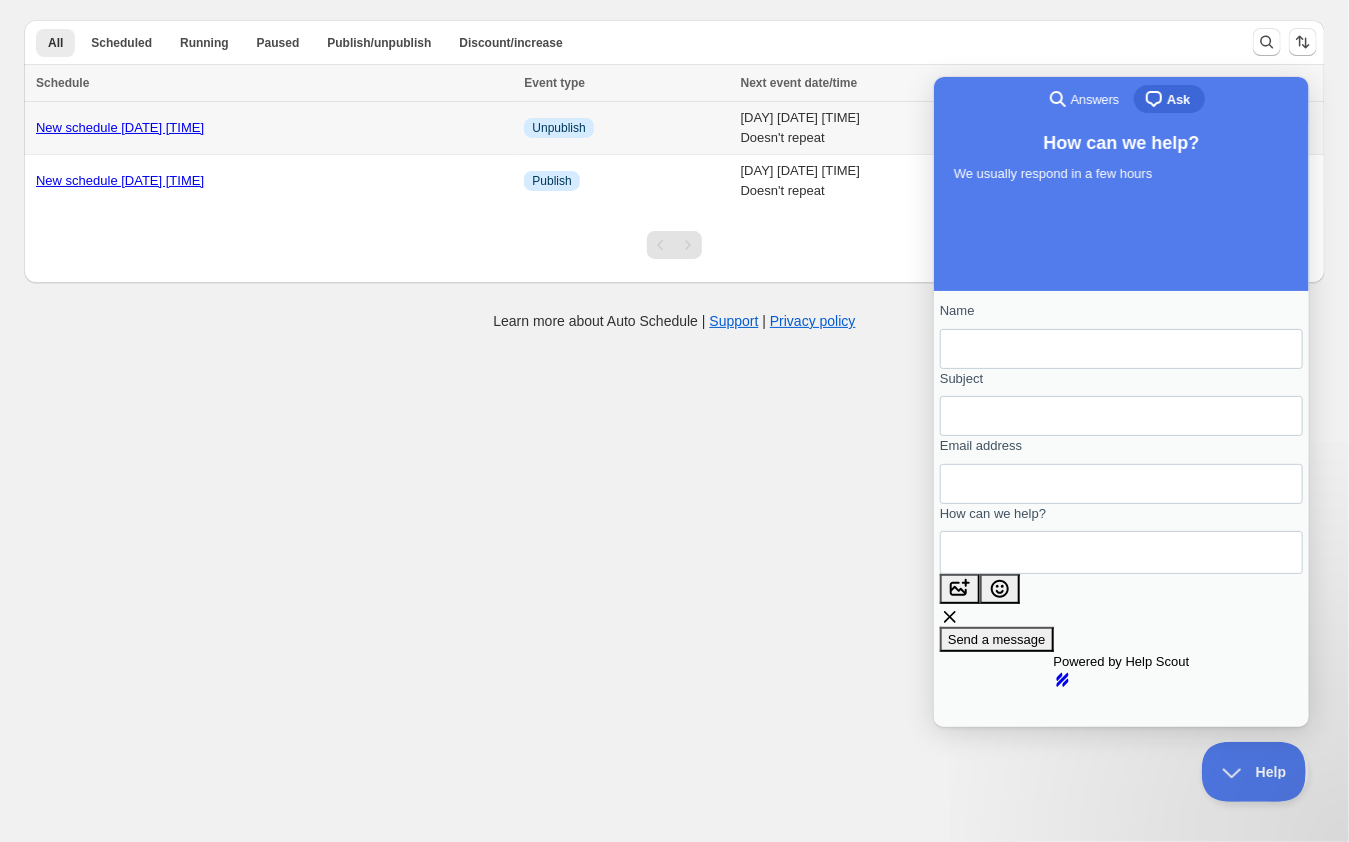 click on "New schedule Aug 05 2025 12:22" at bounding box center (120, 127) 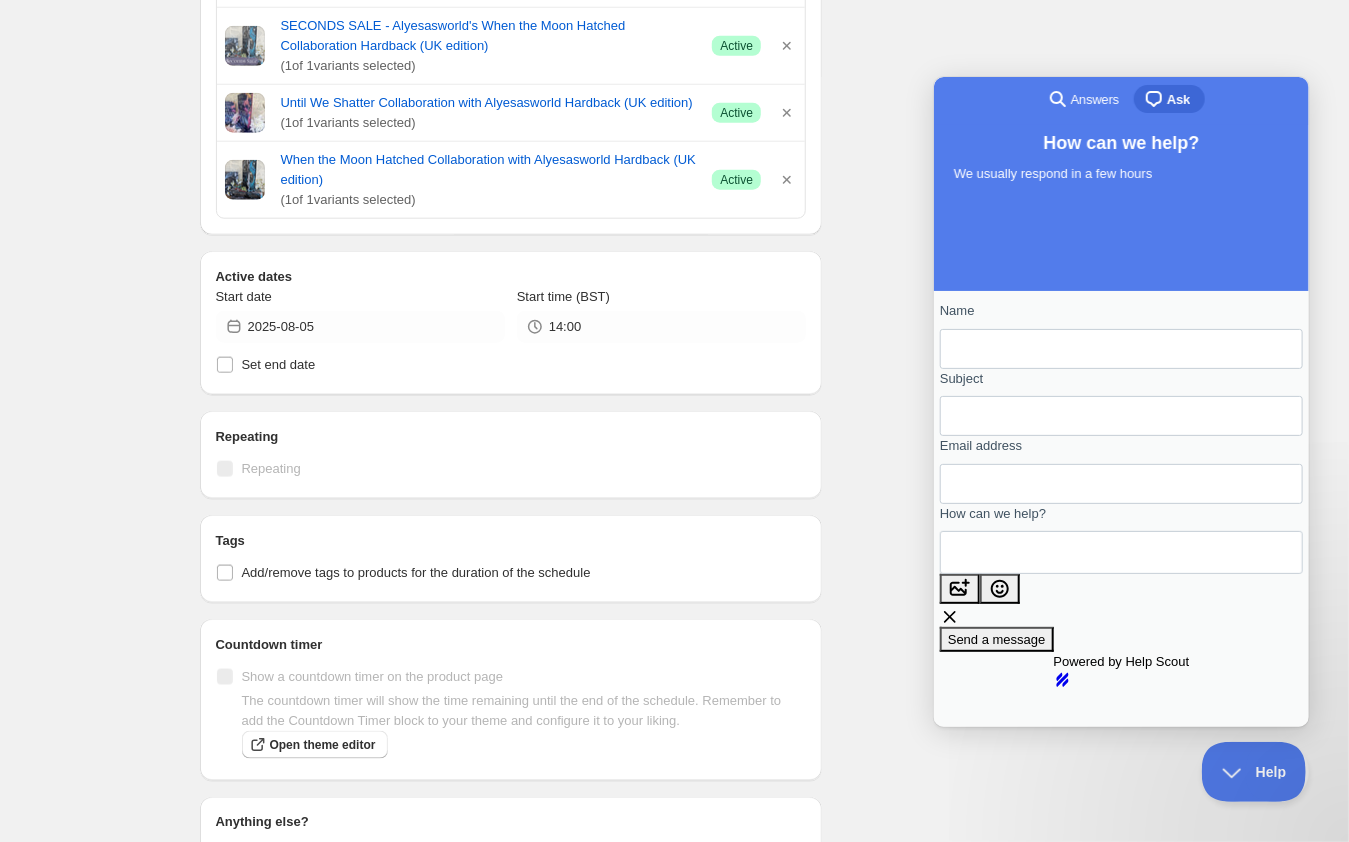 scroll, scrollTop: 827, scrollLeft: 0, axis: vertical 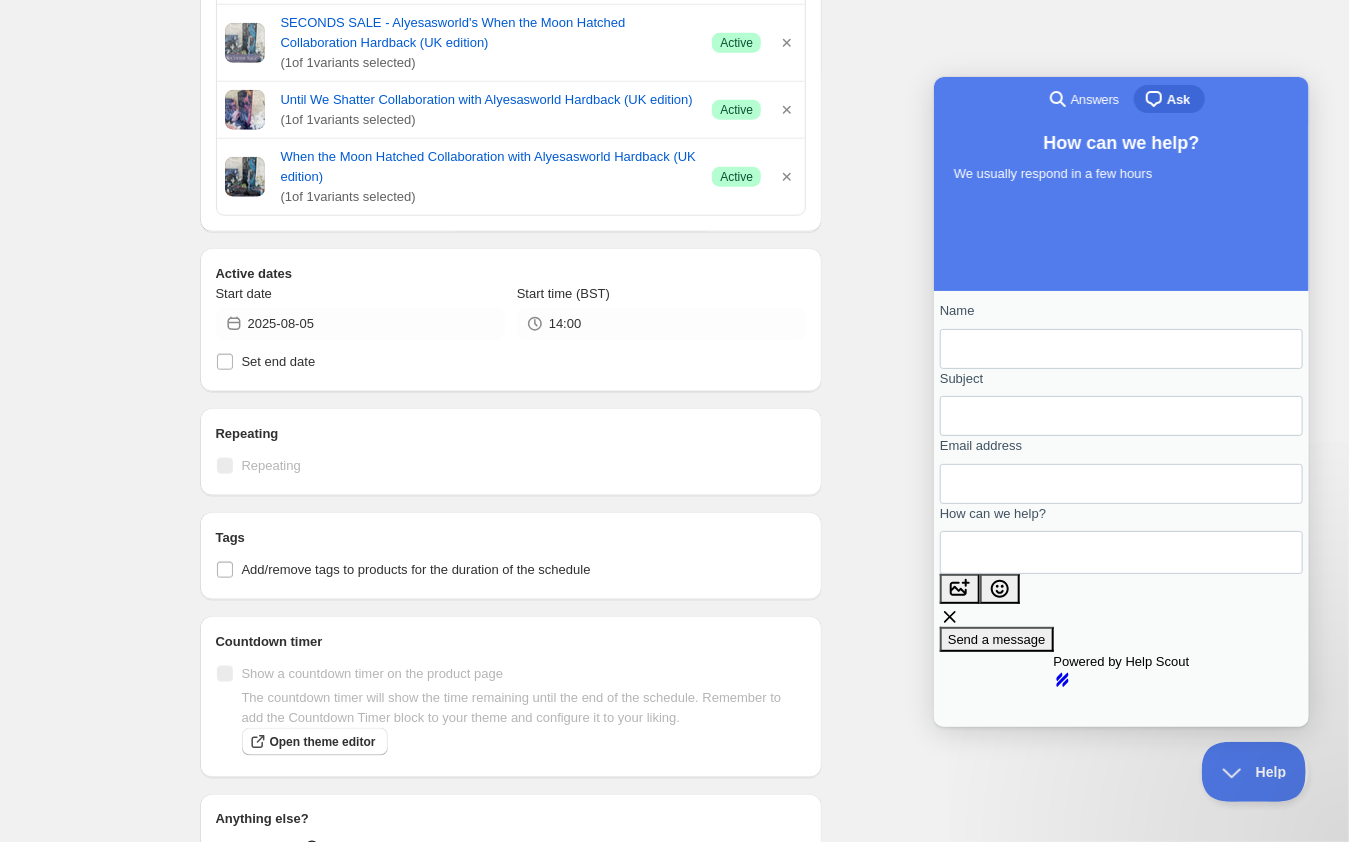 click on "Name" at bounding box center [1120, 348] 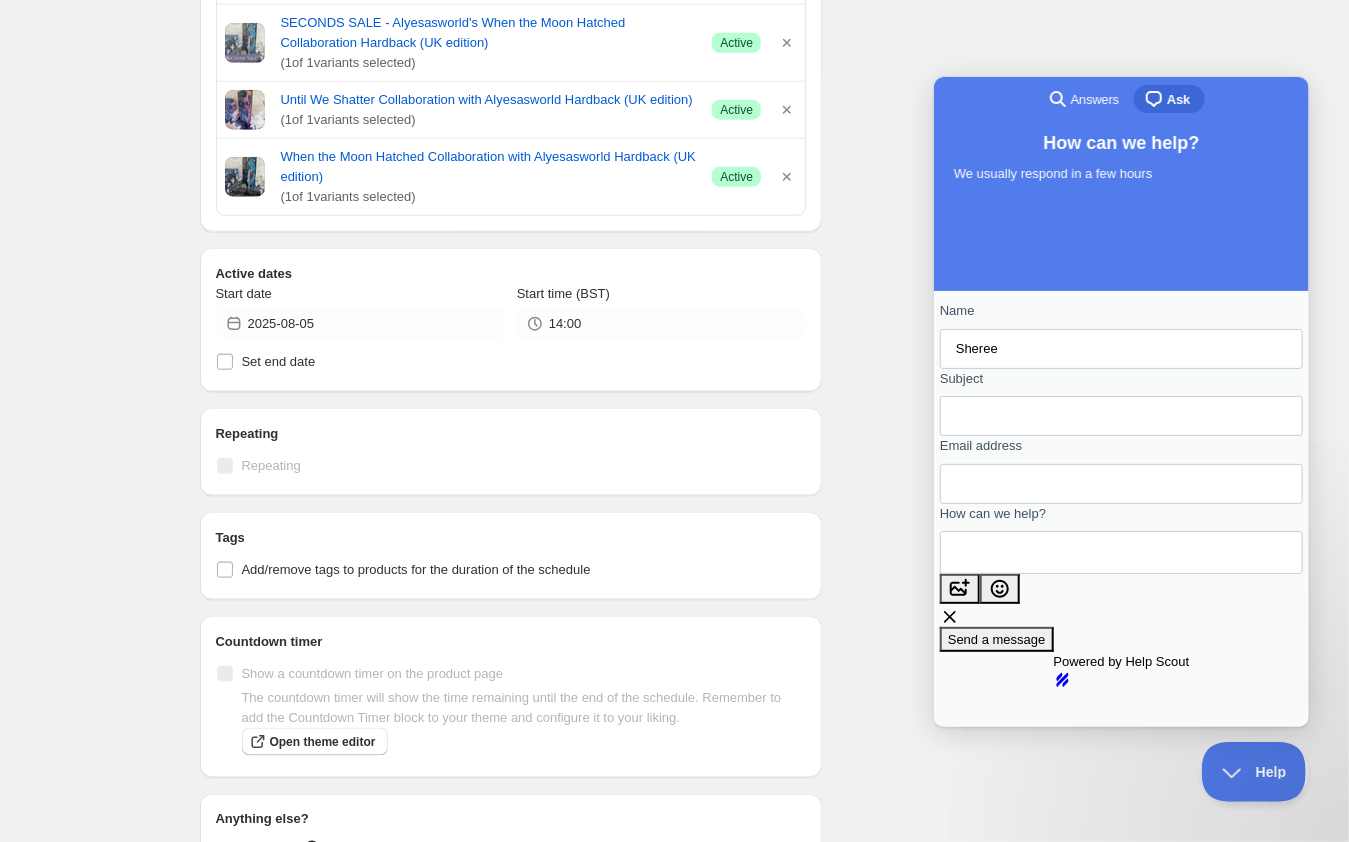 type on "Sheree" 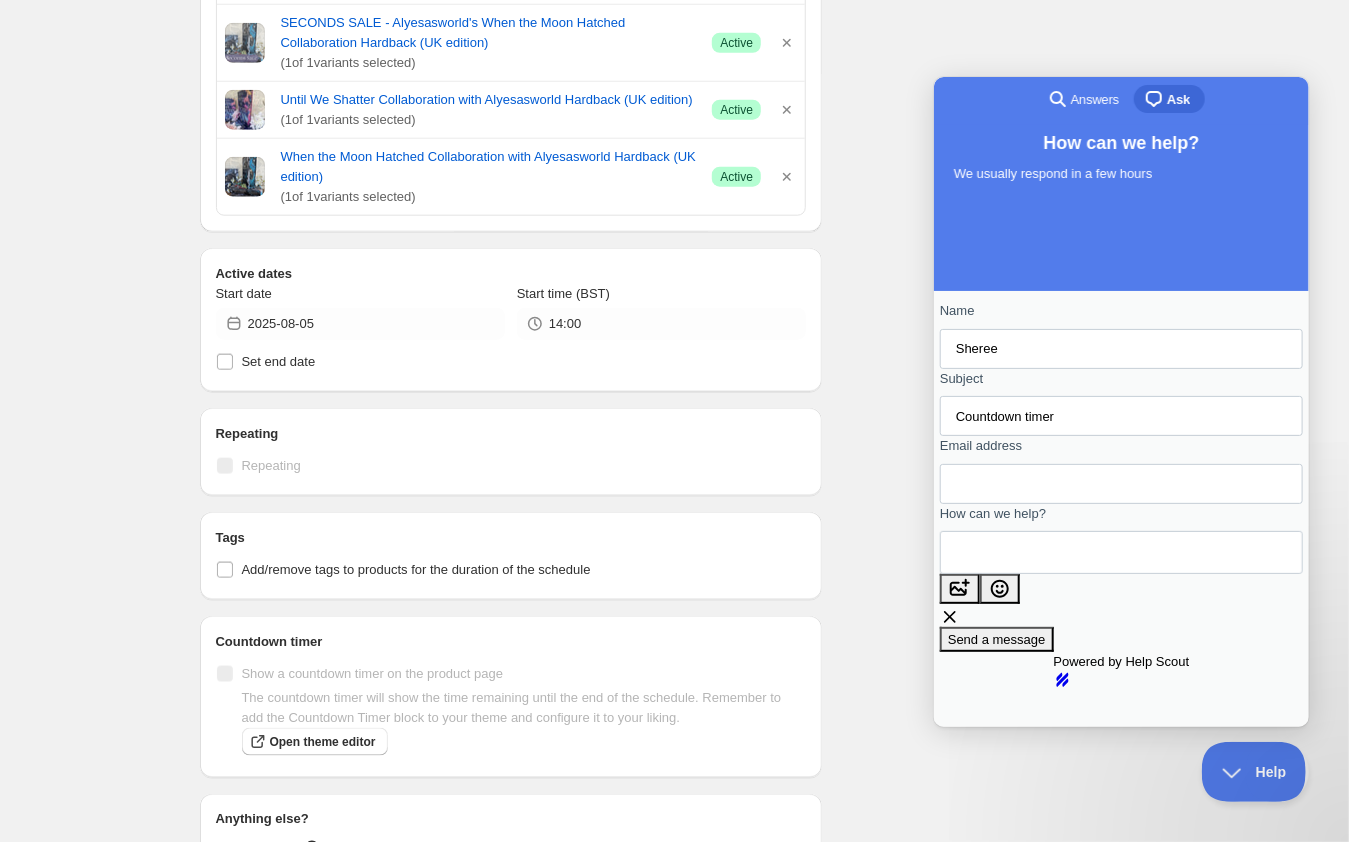 type on "Countdown timer" 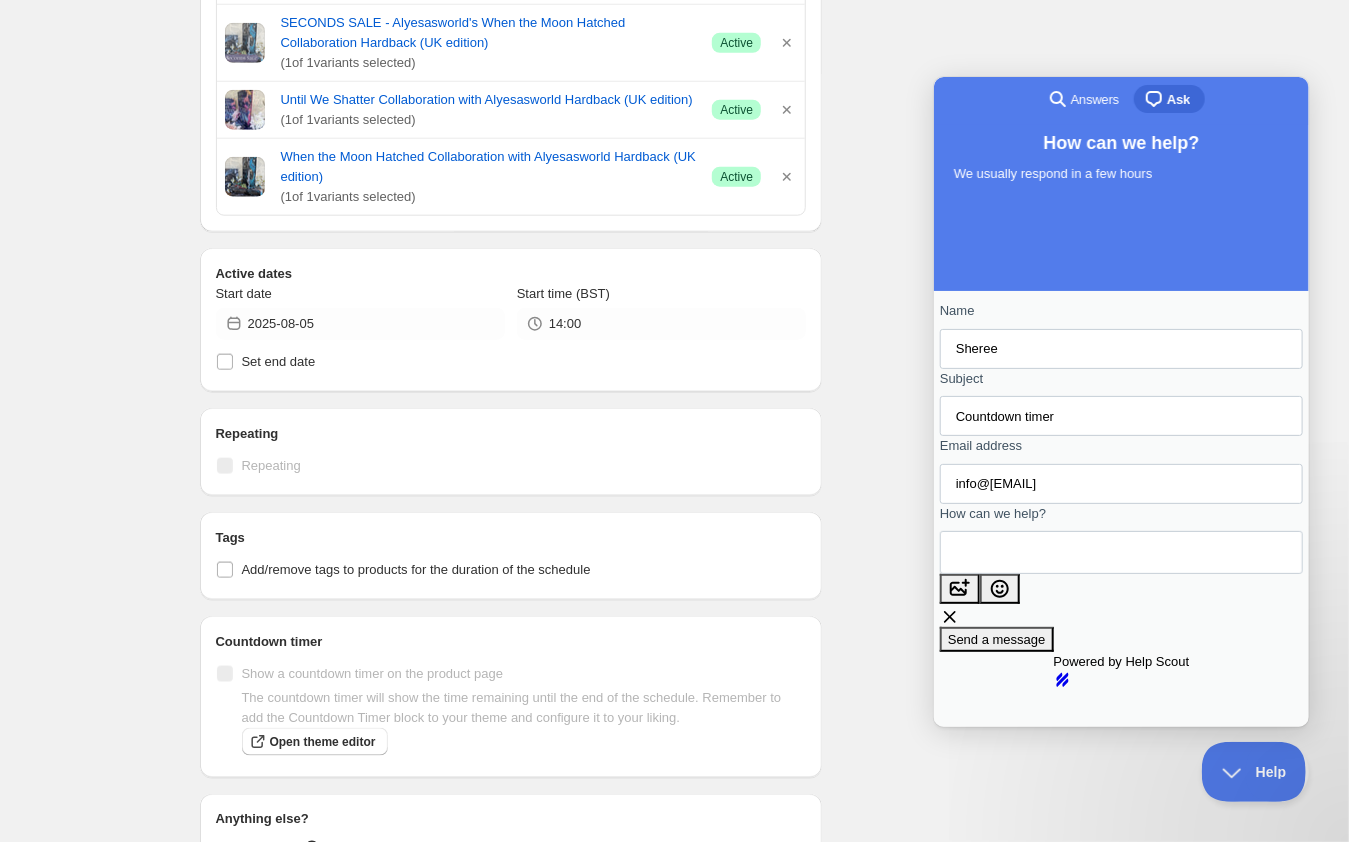type on "info@perfectlyedged.com" 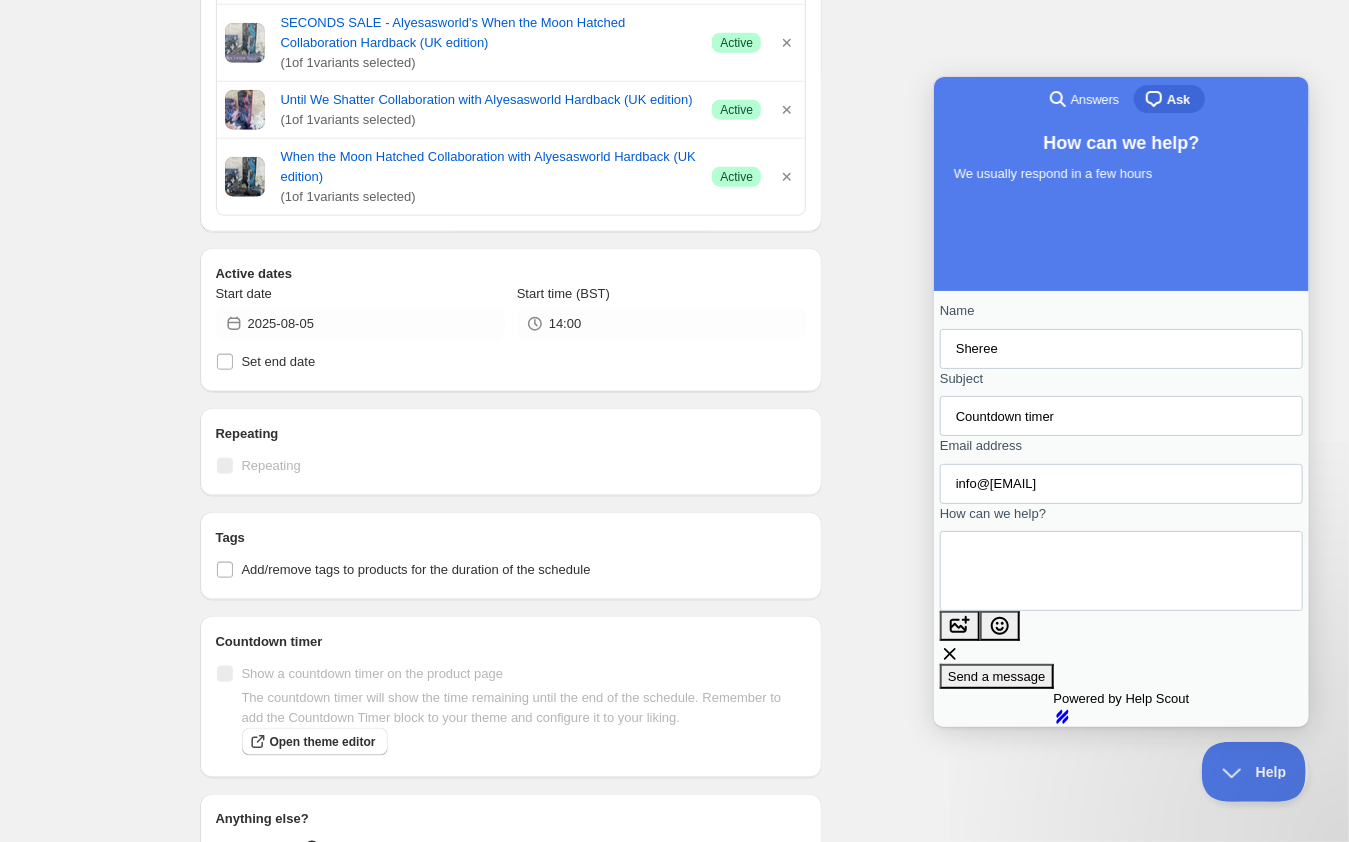 scroll, scrollTop: 11, scrollLeft: 0, axis: vertical 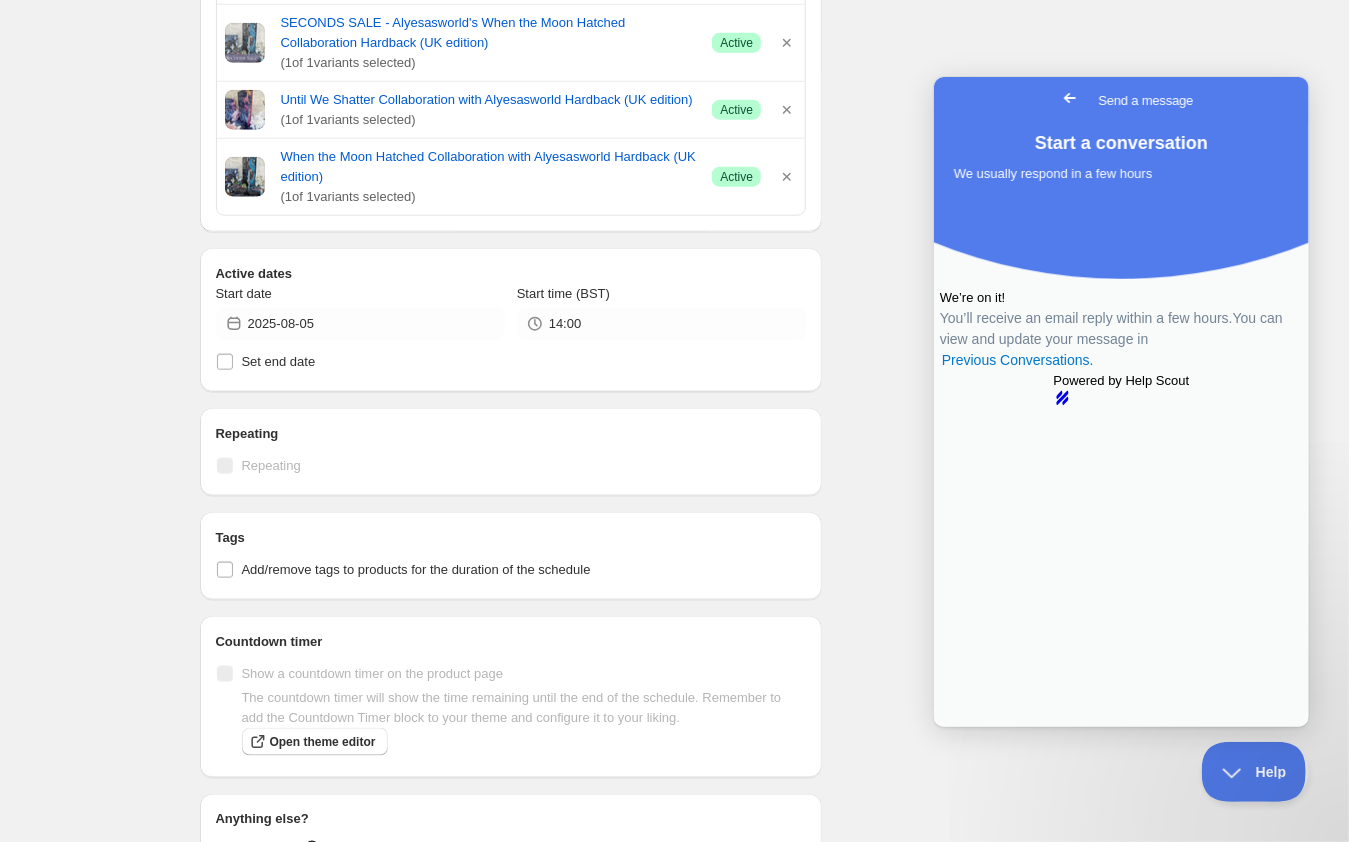 click on "Go back" at bounding box center (1069, 97) 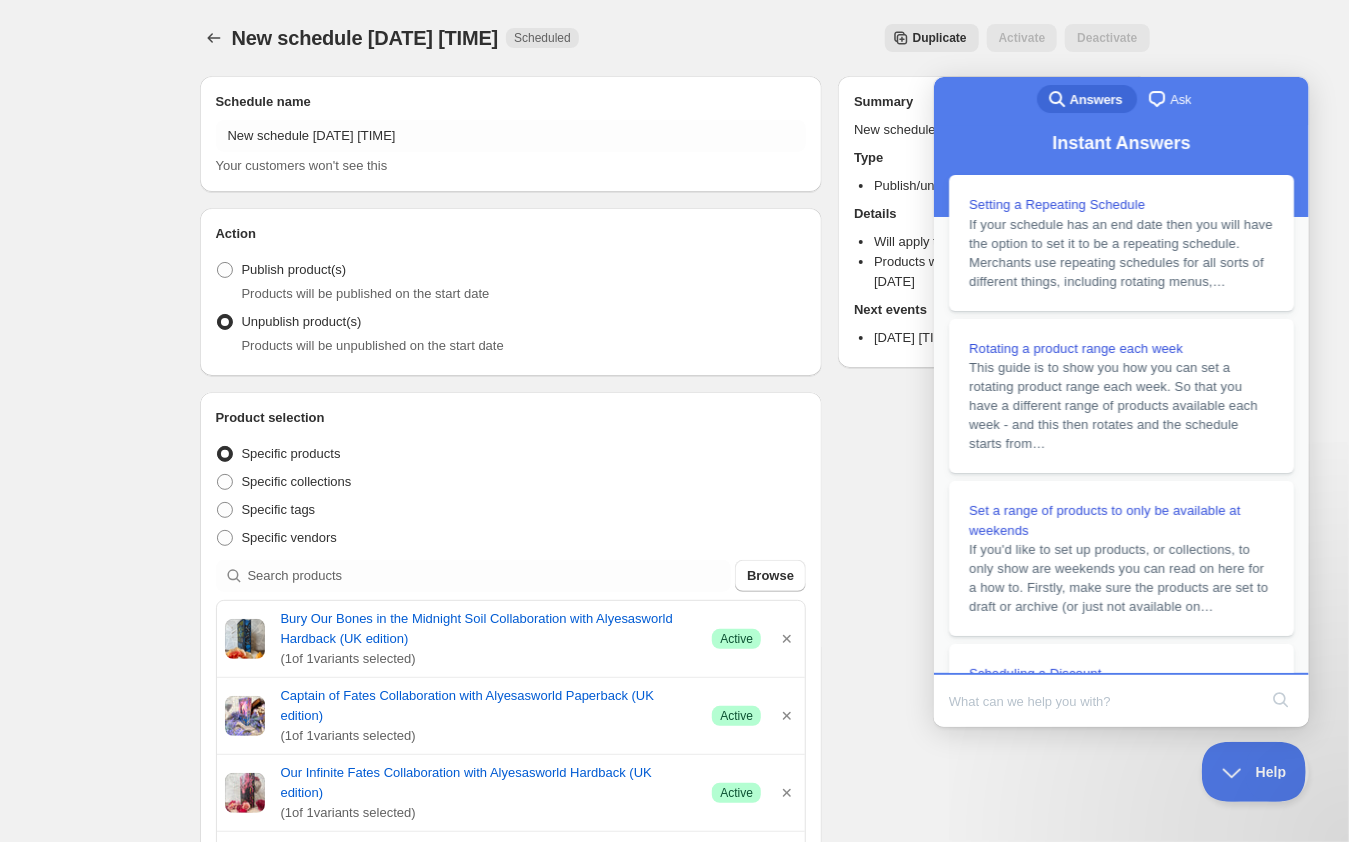 scroll, scrollTop: 0, scrollLeft: 0, axis: both 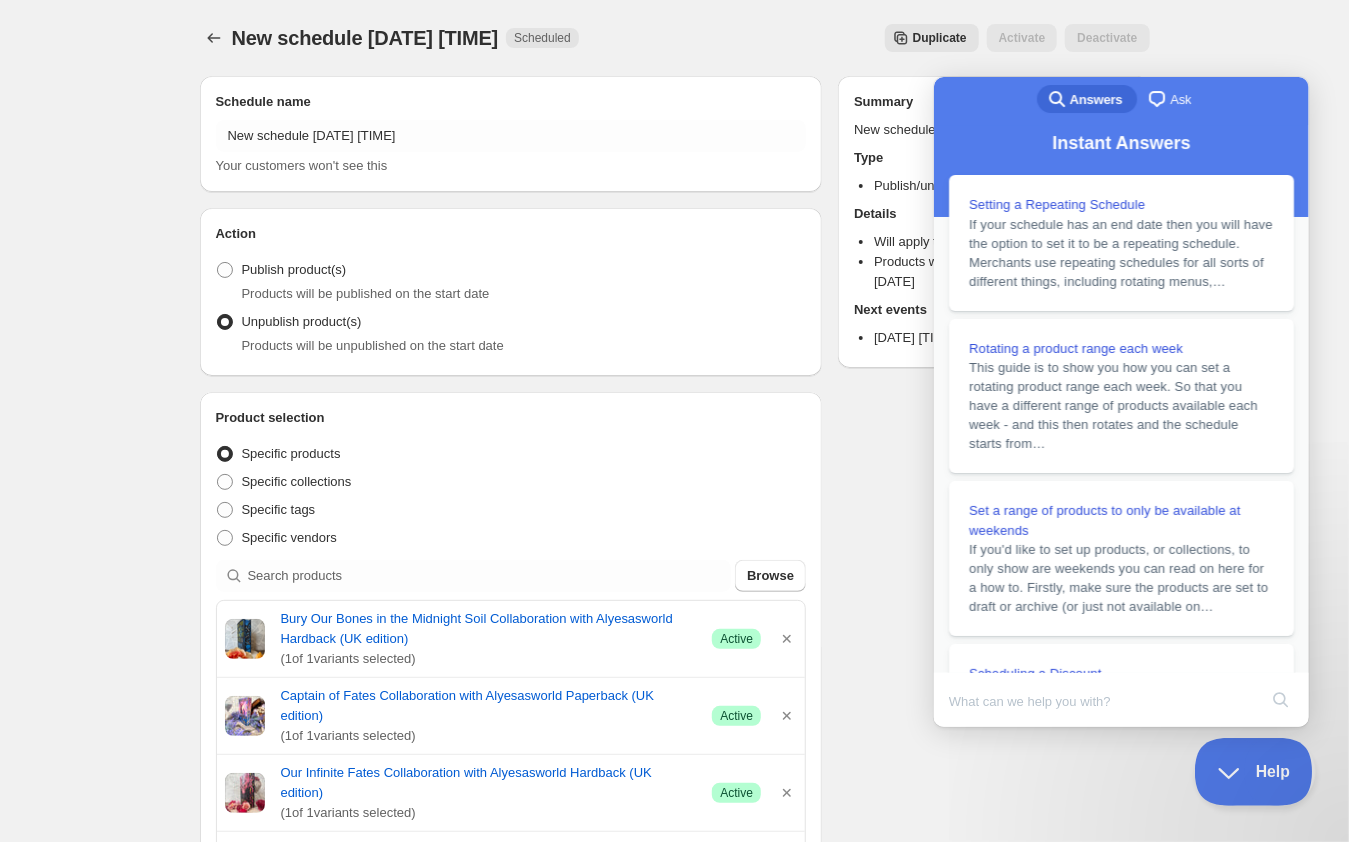 drag, startPoint x: 1238, startPoint y: 773, endPoint x: 2348, endPoint y: 1486, distance: 1319.2683 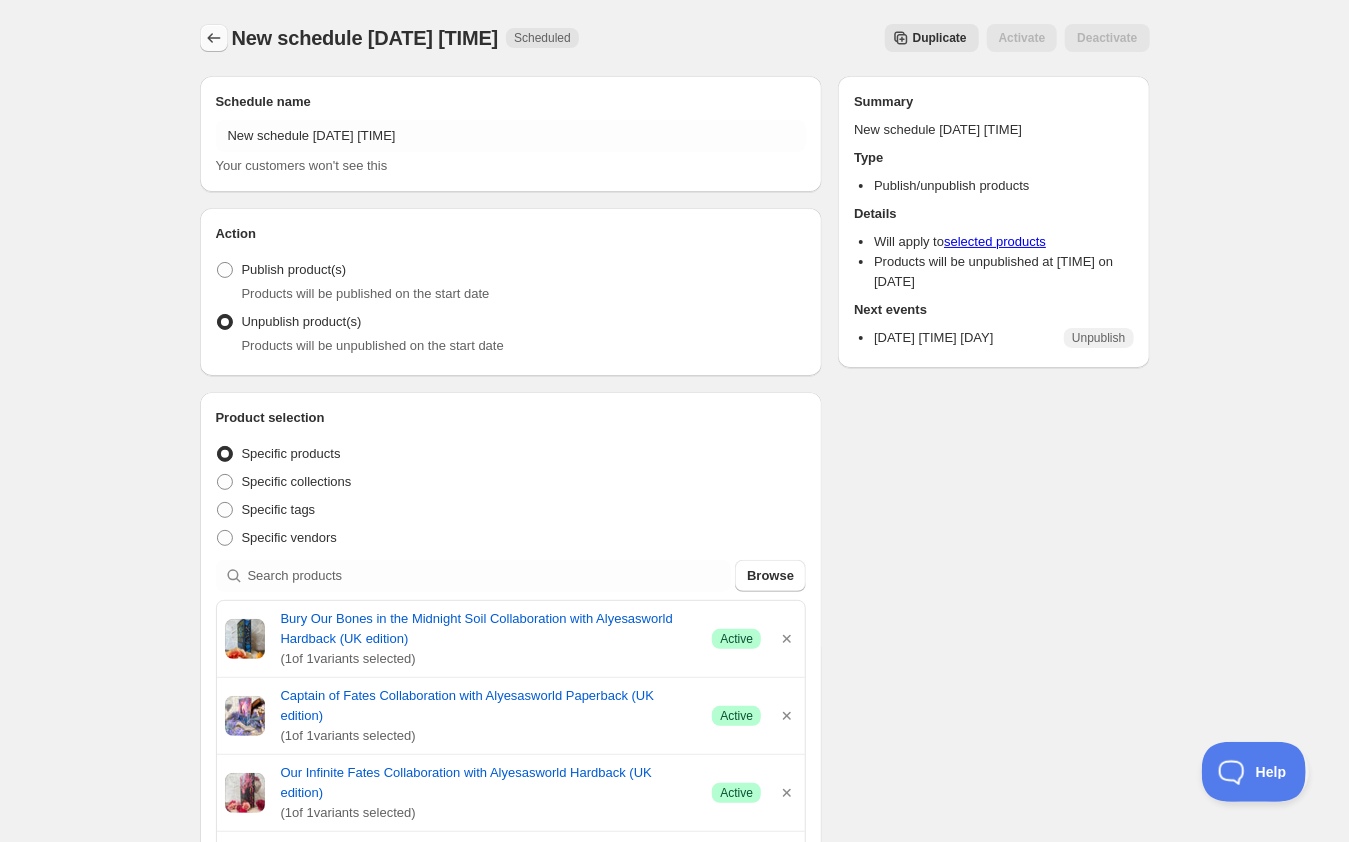 click 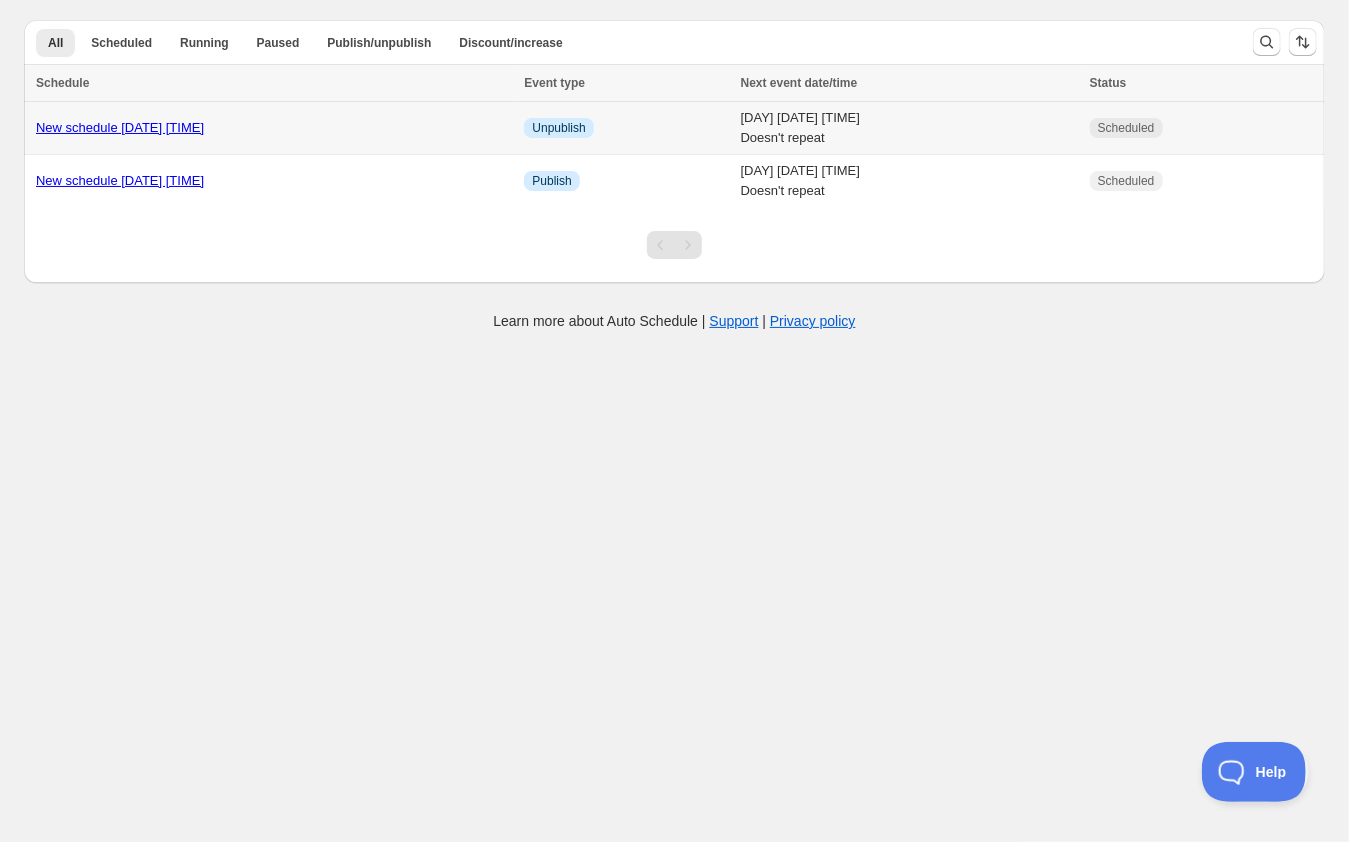 click on "New schedule Aug 05 2025 12:22" at bounding box center (274, 128) 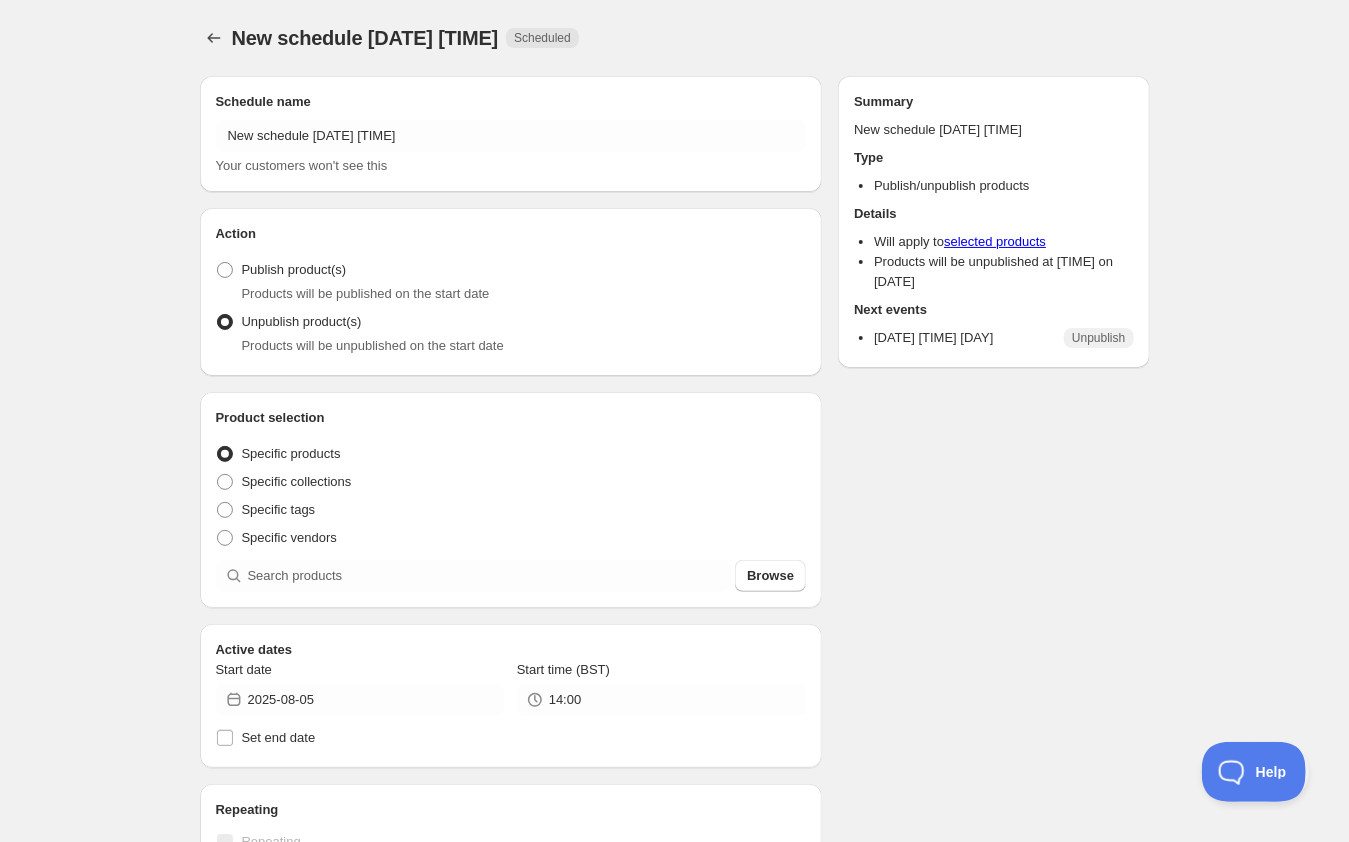 radio on "true" 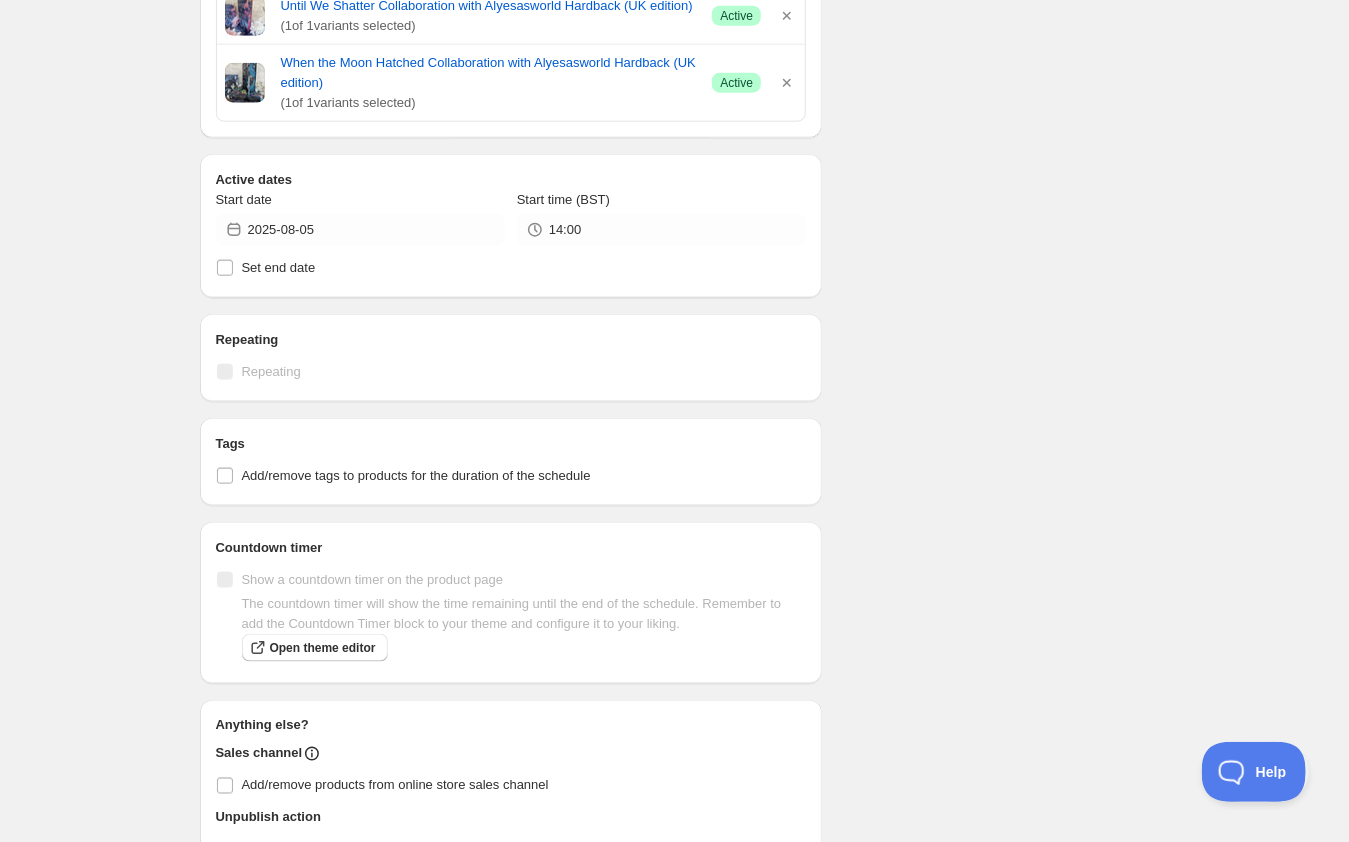 scroll, scrollTop: 1012, scrollLeft: 0, axis: vertical 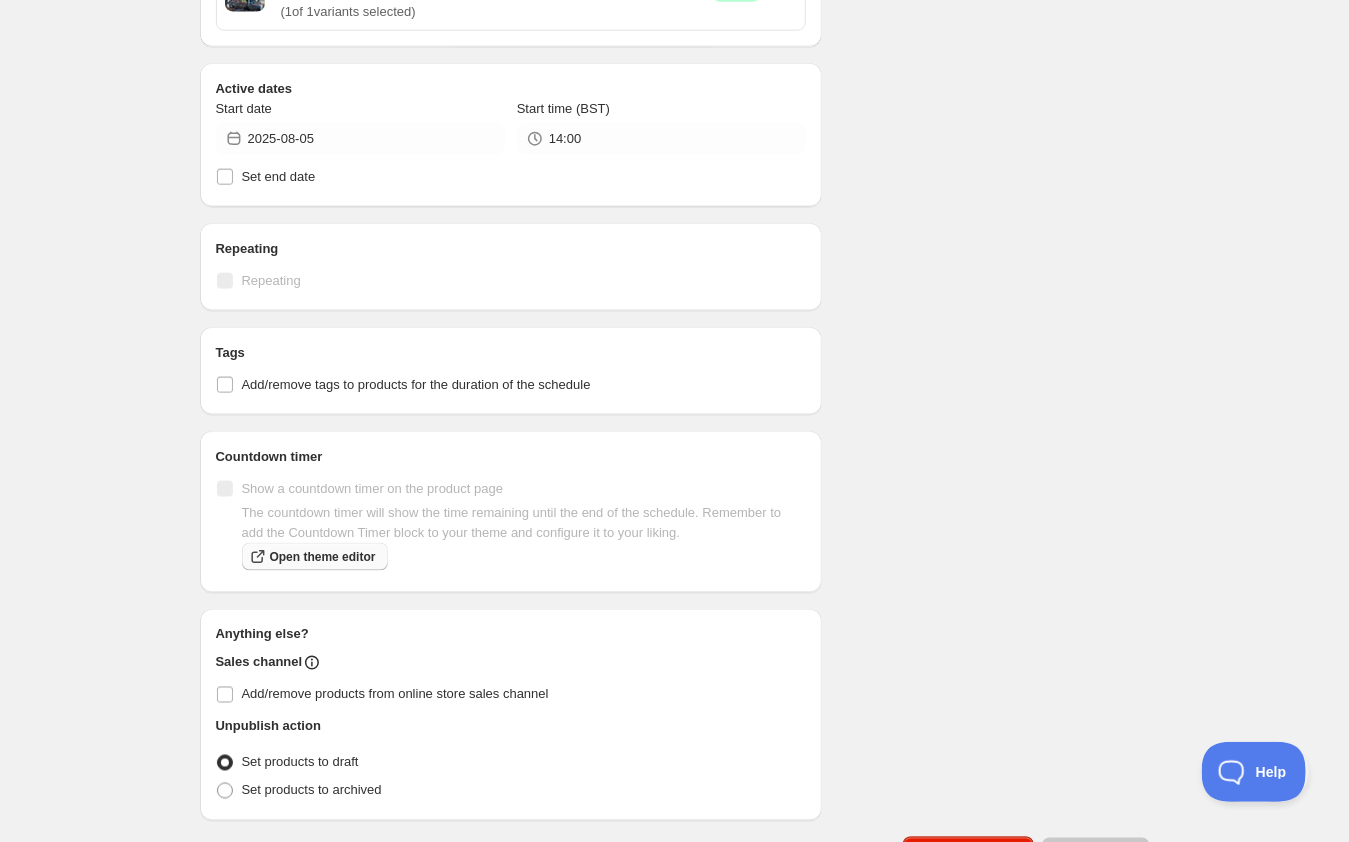 click on "Open theme editor" at bounding box center (323, 557) 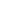scroll, scrollTop: 0, scrollLeft: 0, axis: both 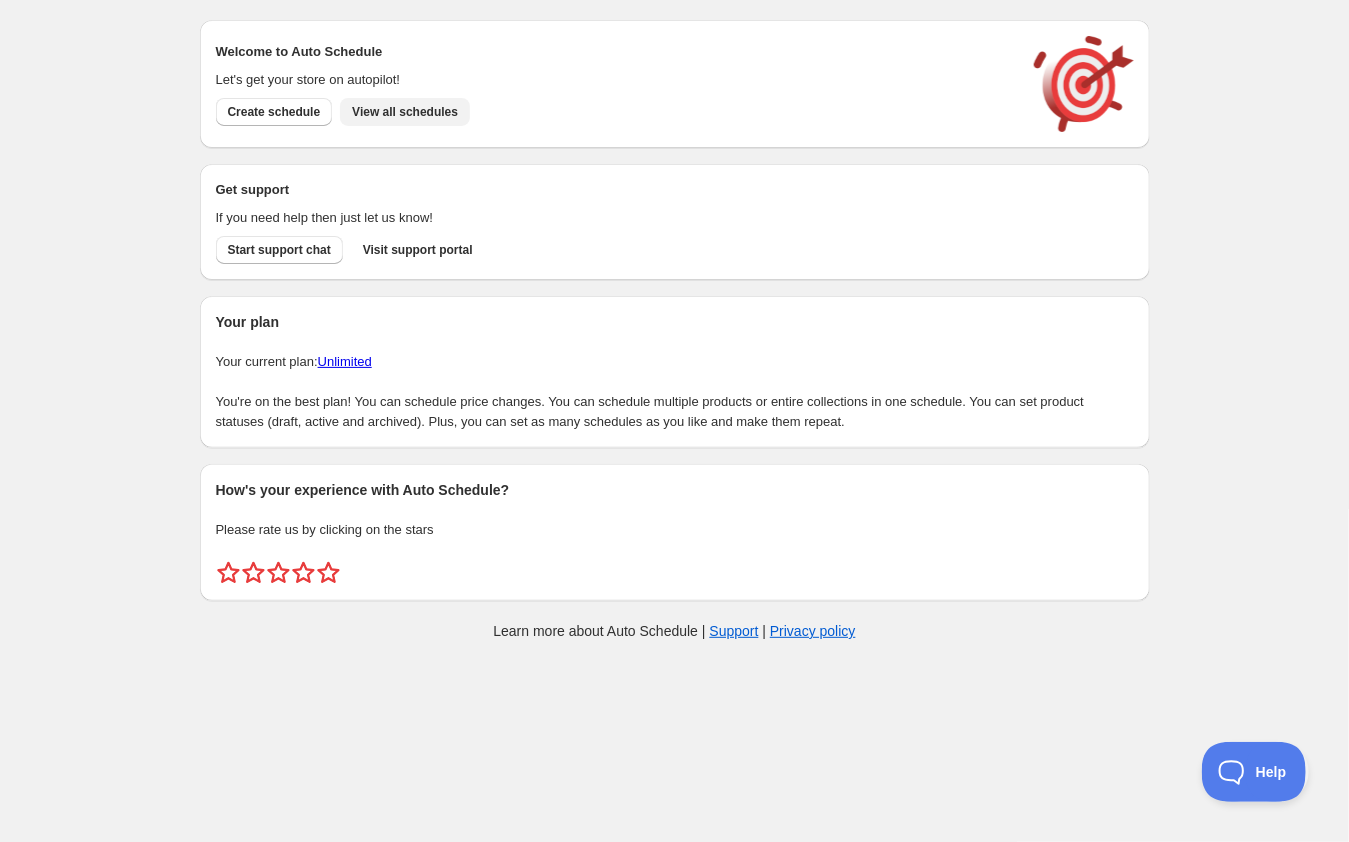 click on "View all schedules" at bounding box center [405, 112] 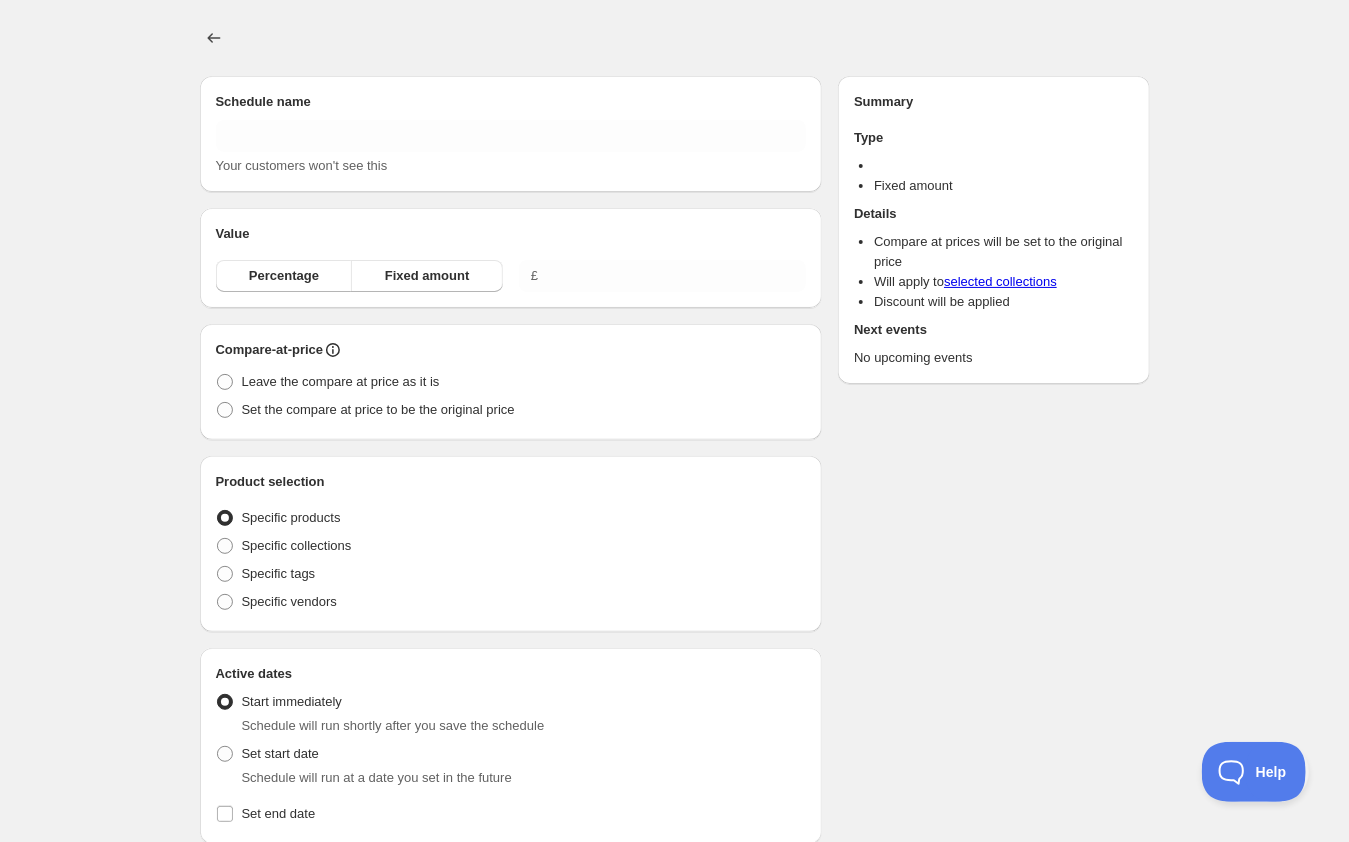 type on "New schedule [MONTH] [NUMBER] [YEAR] [TIME]" 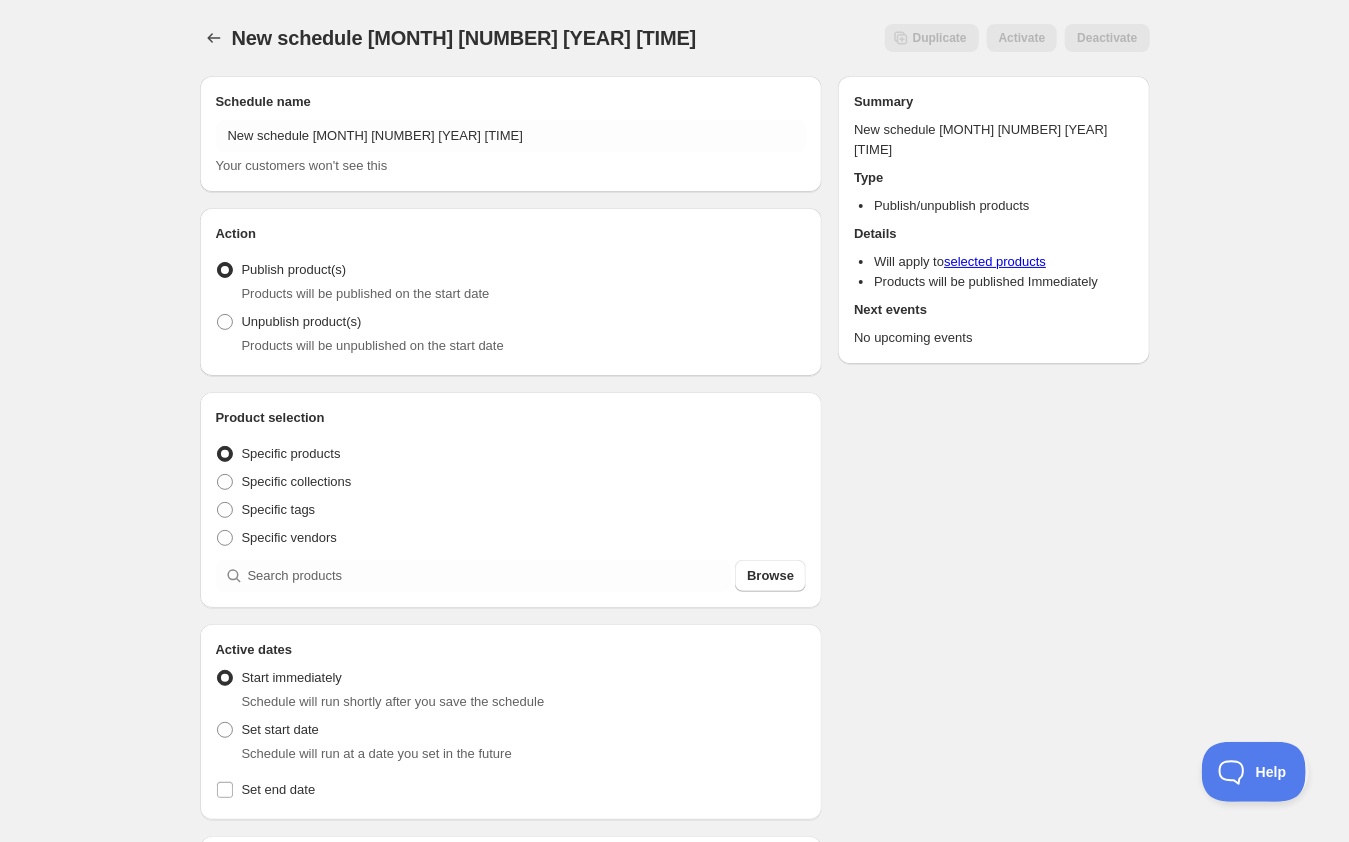 scroll, scrollTop: 0, scrollLeft: 0, axis: both 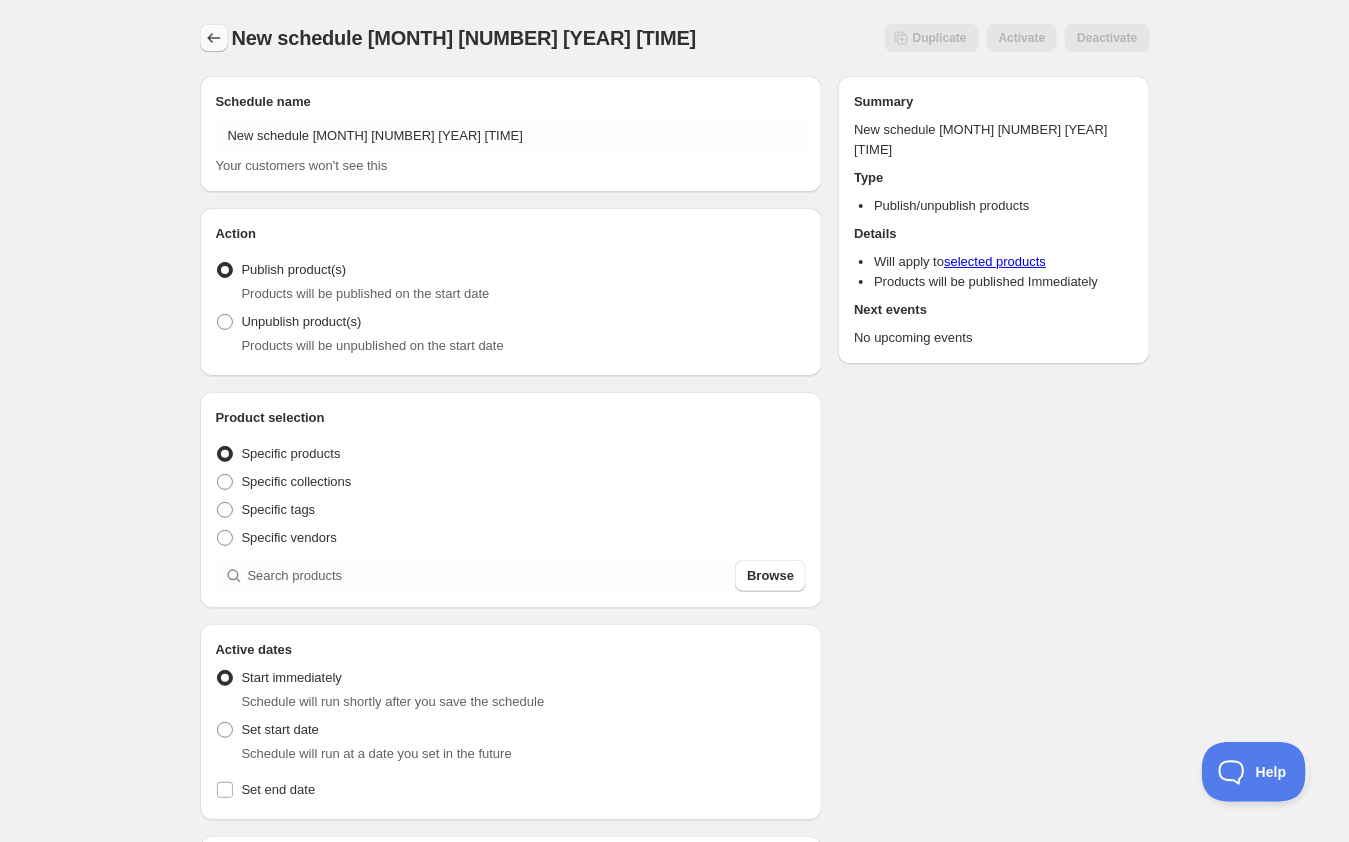 click 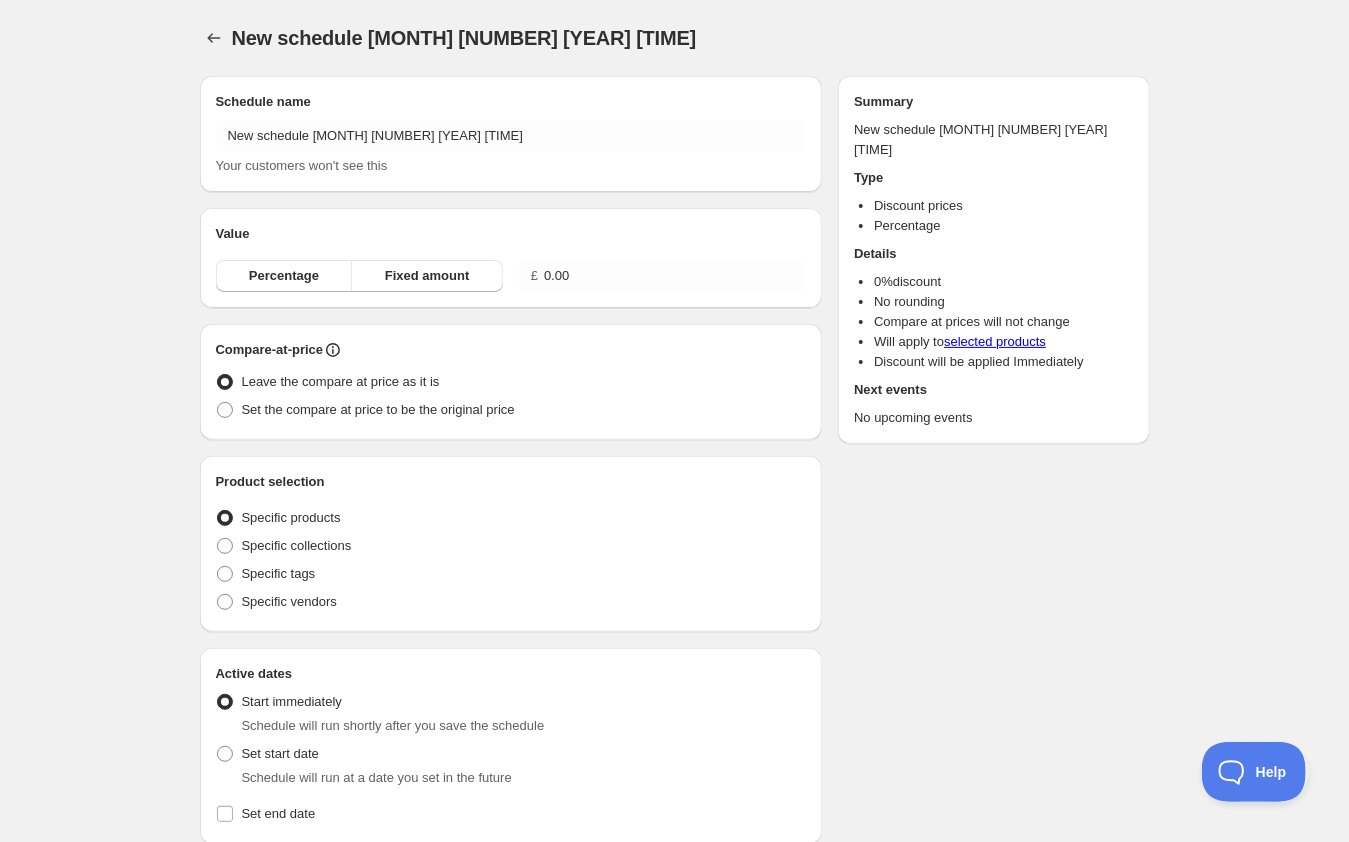 radio on "true" 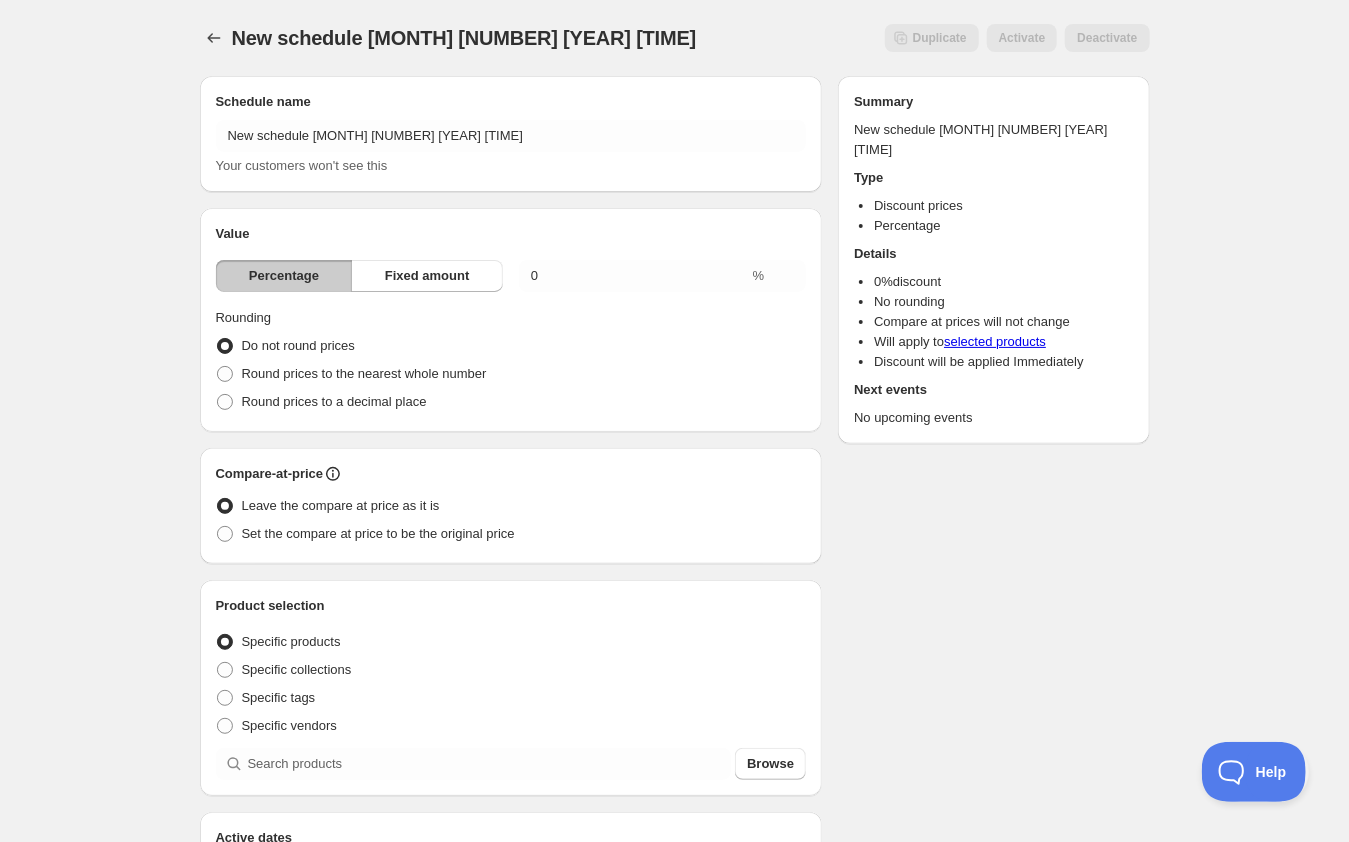 scroll, scrollTop: 0, scrollLeft: 0, axis: both 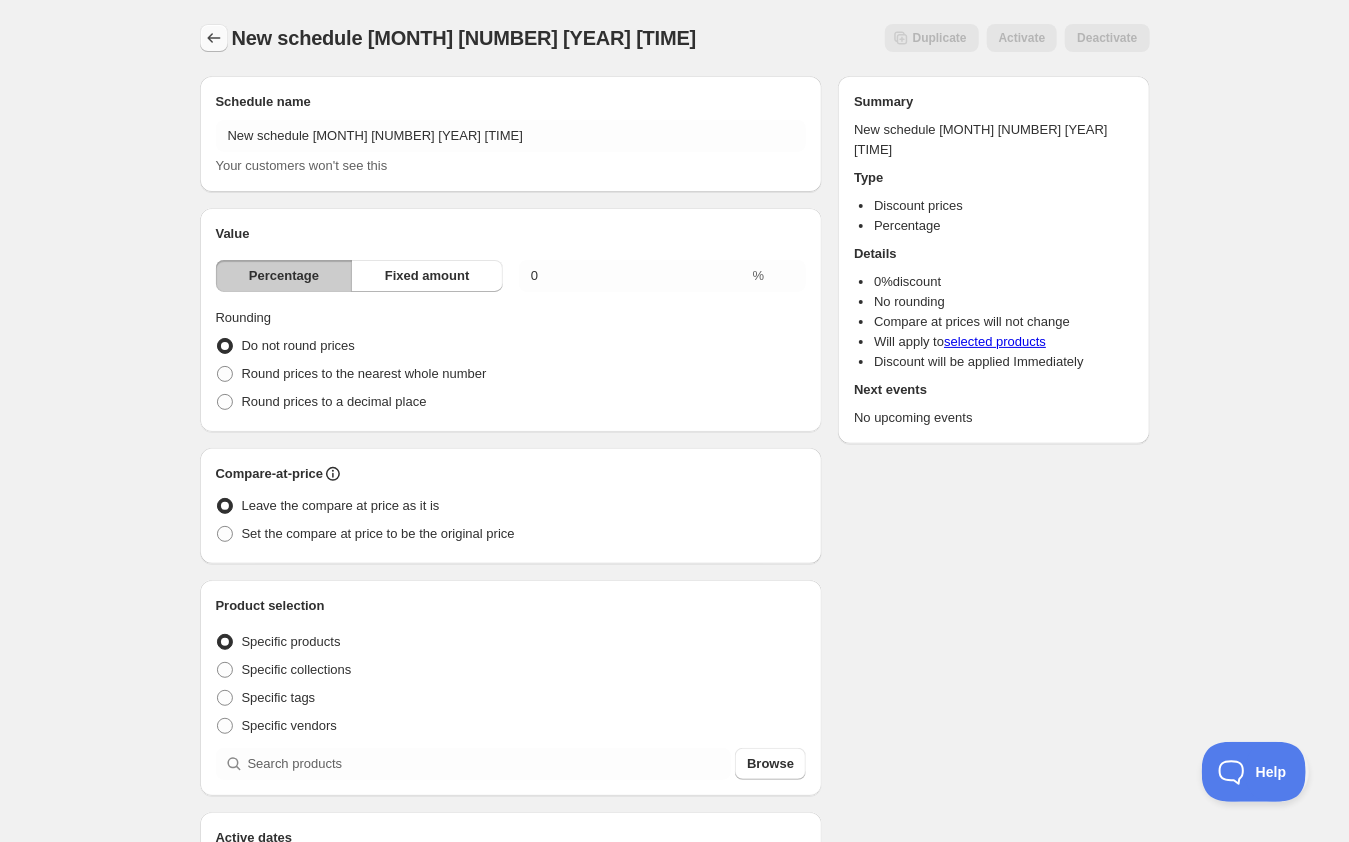 click 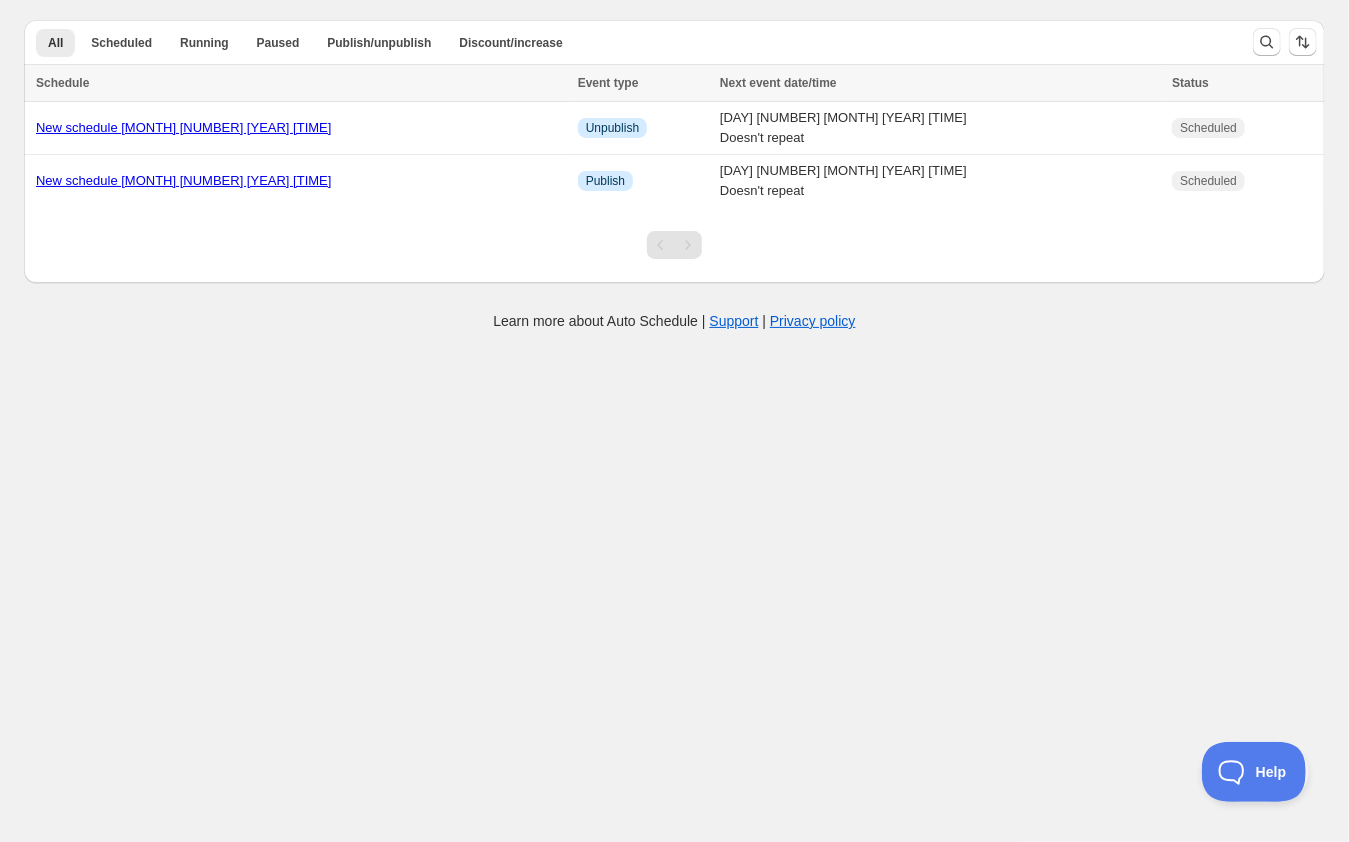 click on "New schedule [MONTH] [NUMBER] [YEAR] [TIME] Info Unpublish [DAY] [NUMBER] [MONTH] [YEAR] [TIME] Doesn't repeat Scheduled New schedule [MONTH] [NUMBER] [YEAR] [TIME] Info Publish [DAY] [NUMBER] [MONTH] [YEAR] [TIME] Doesn't repeat Scheduled" at bounding box center (674, 145) 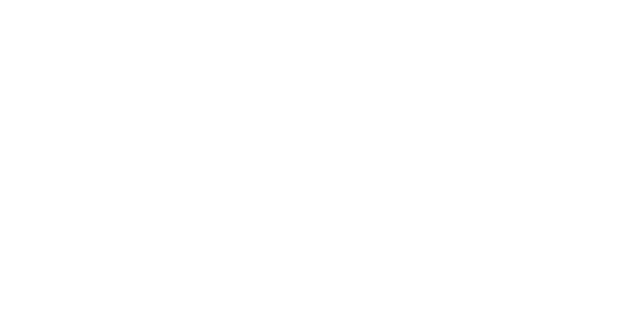 scroll, scrollTop: 0, scrollLeft: 0, axis: both 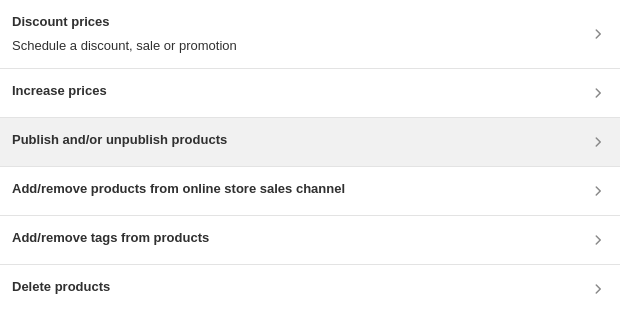click on "Publish and/or unpublish products" at bounding box center (310, 142) 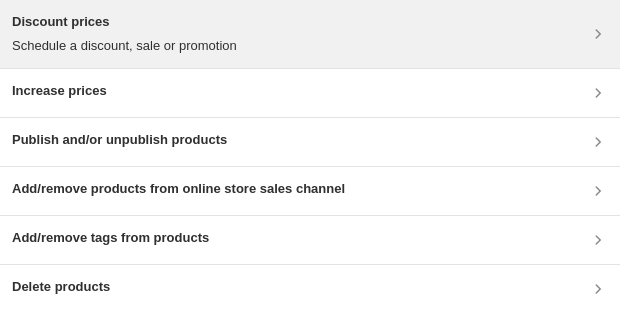 click on "Discount prices Schedule a discount, sale or promotion" at bounding box center (310, 34) 